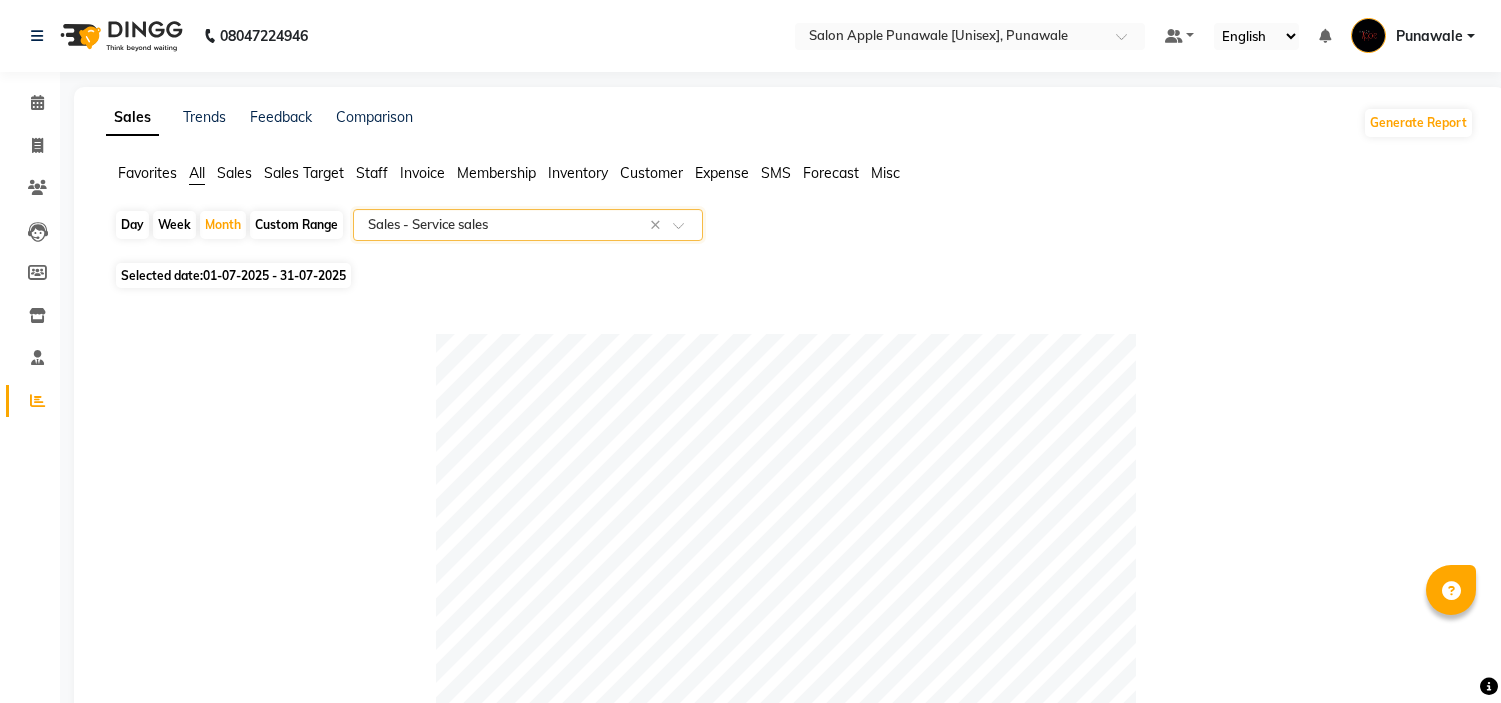 select on "full_report" 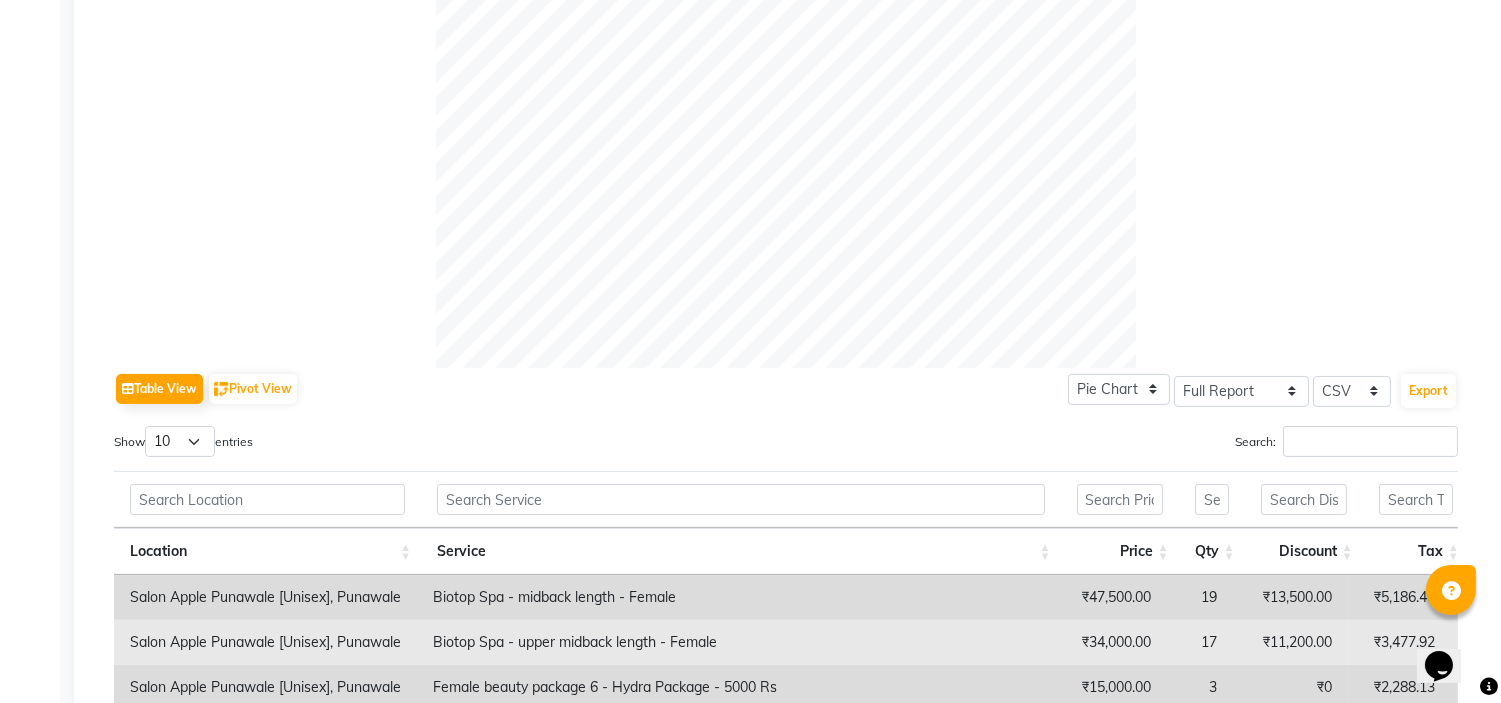 scroll, scrollTop: 0, scrollLeft: 0, axis: both 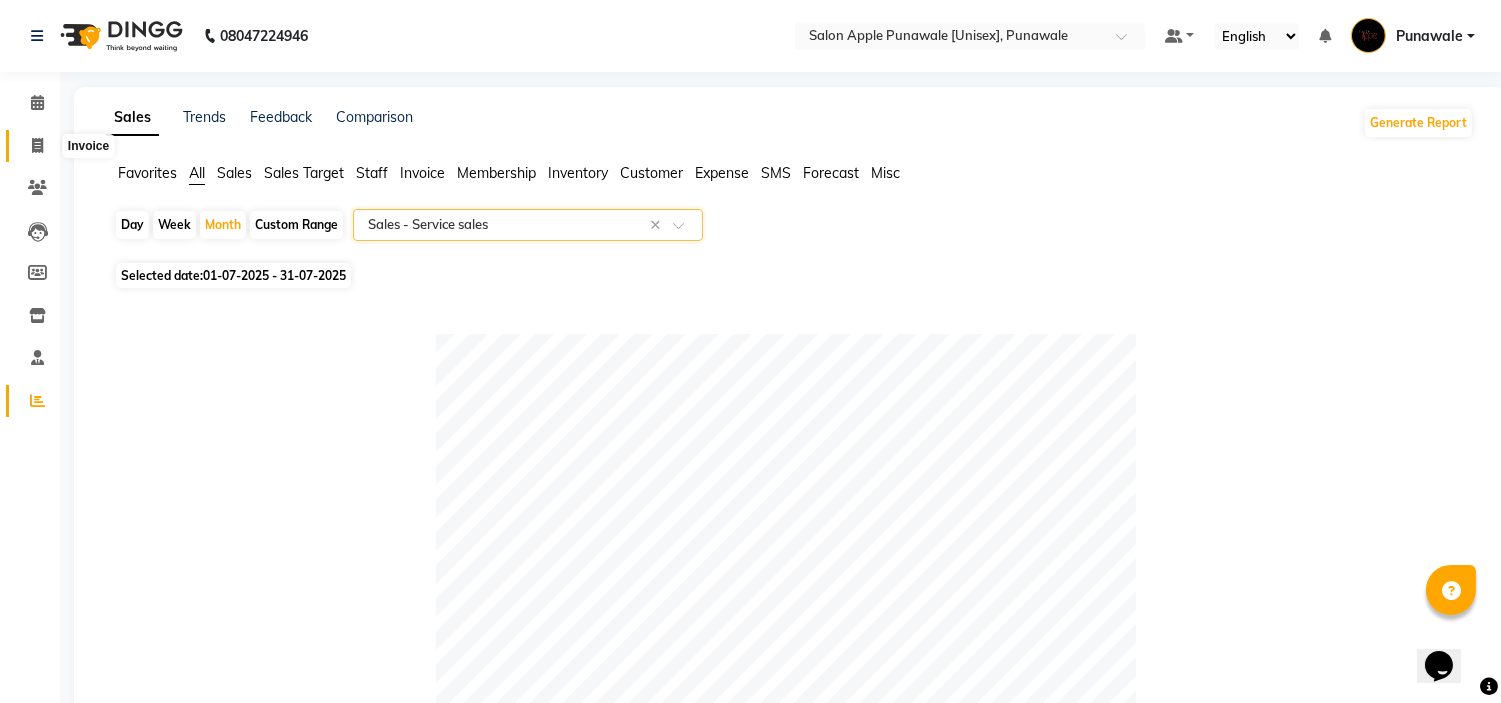 click 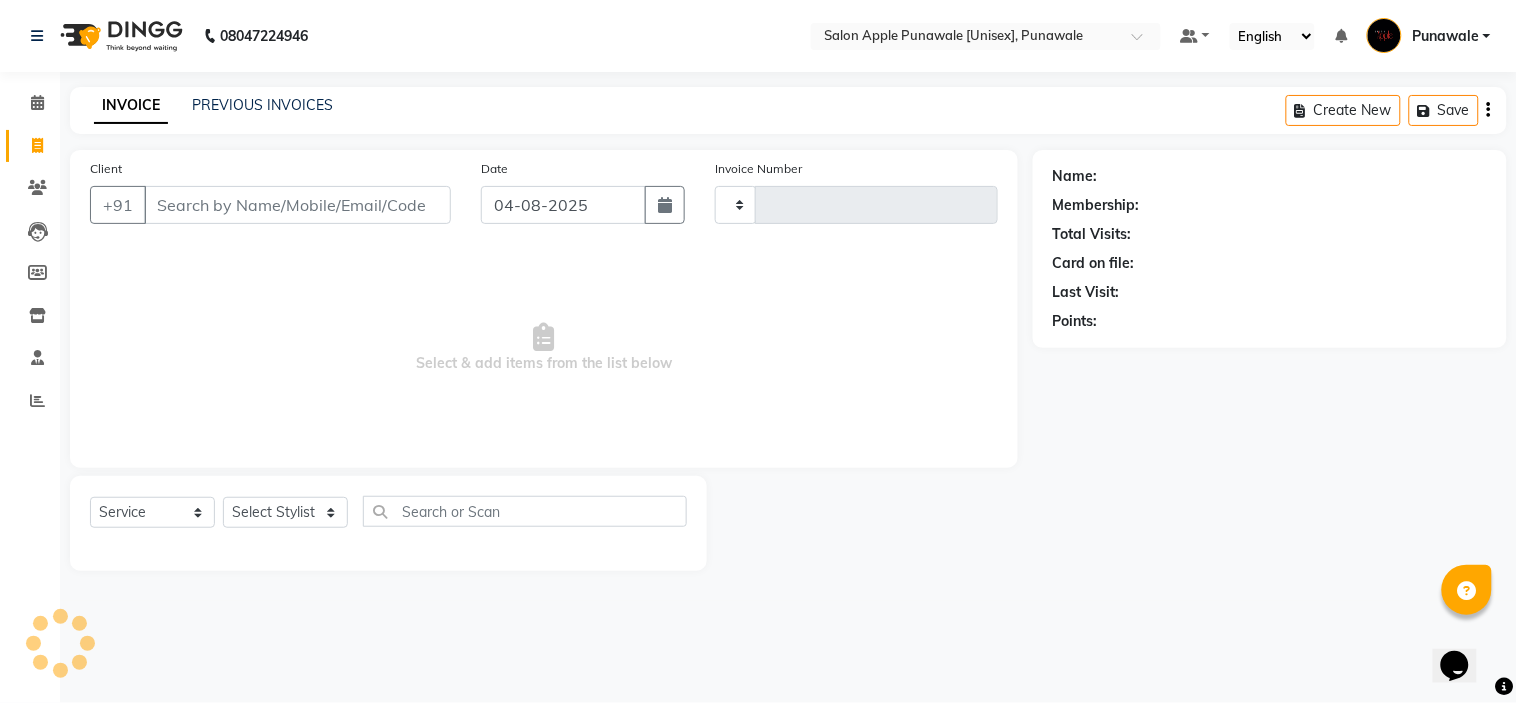 type on "1541" 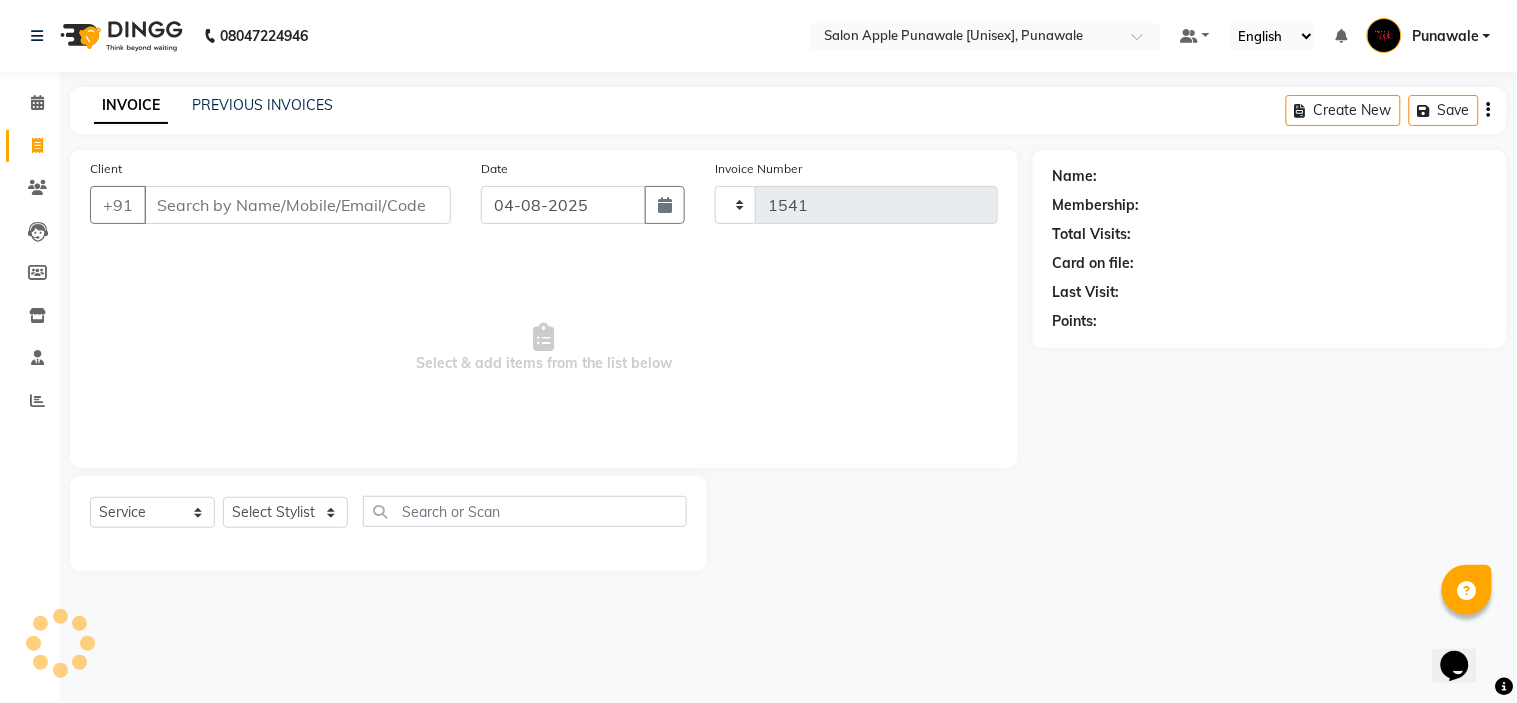 select on "5421" 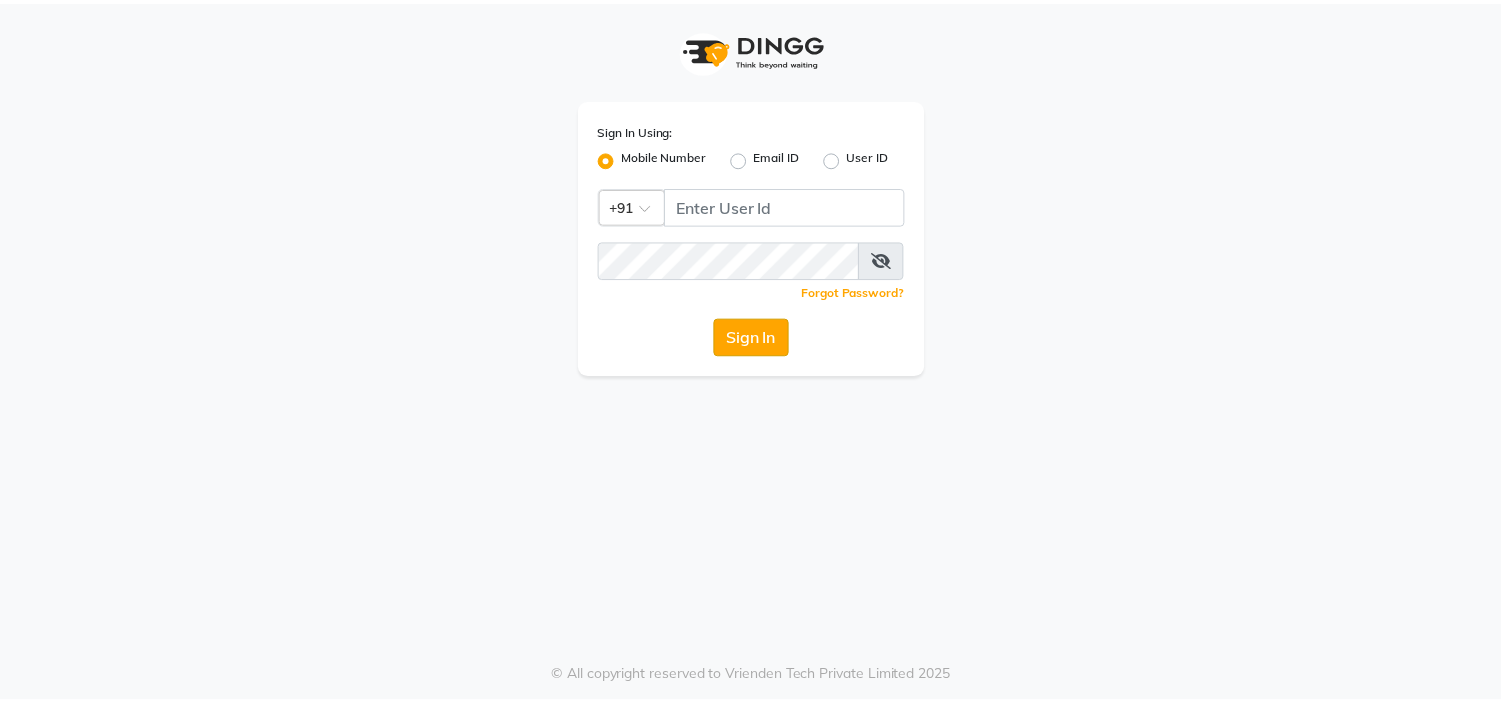 scroll, scrollTop: 0, scrollLeft: 0, axis: both 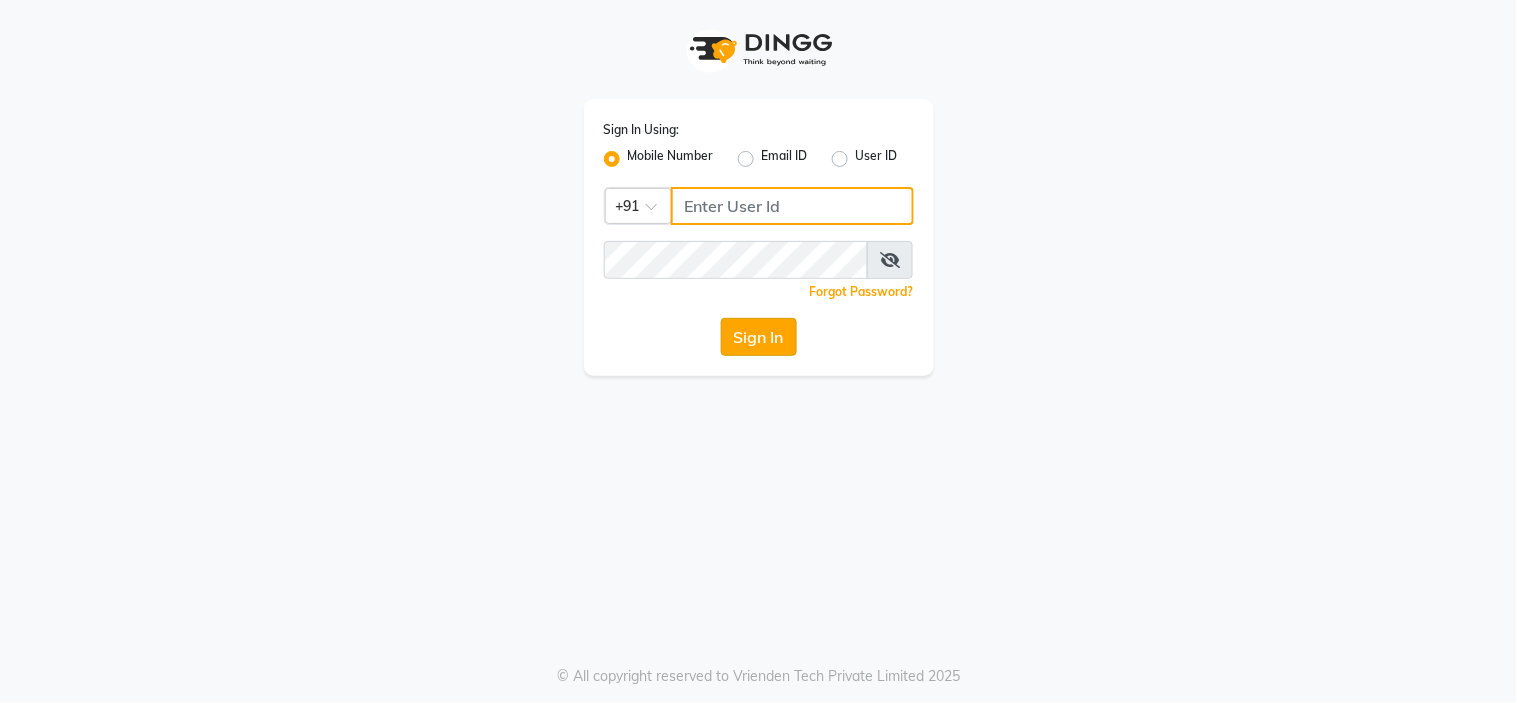 type on "[PHONE]" 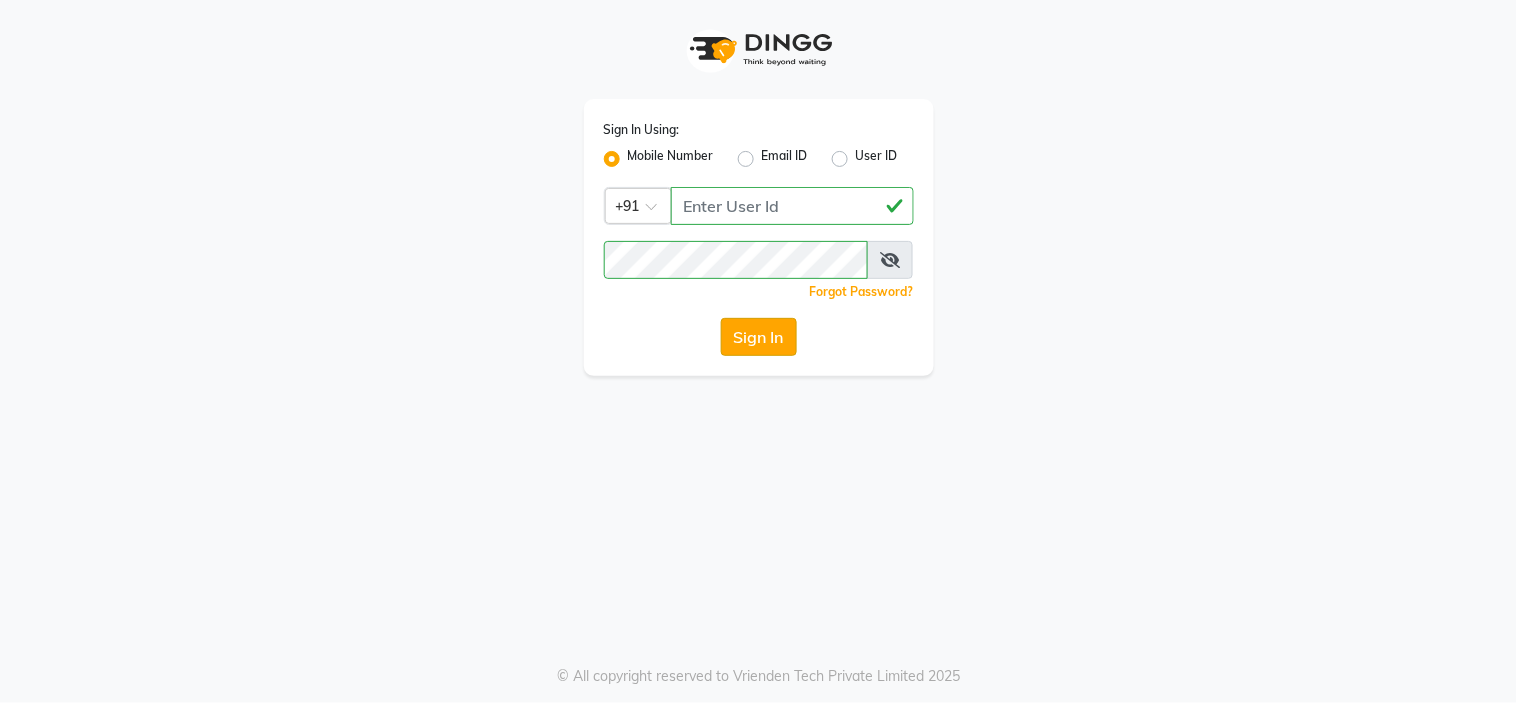 click on "Sign In" 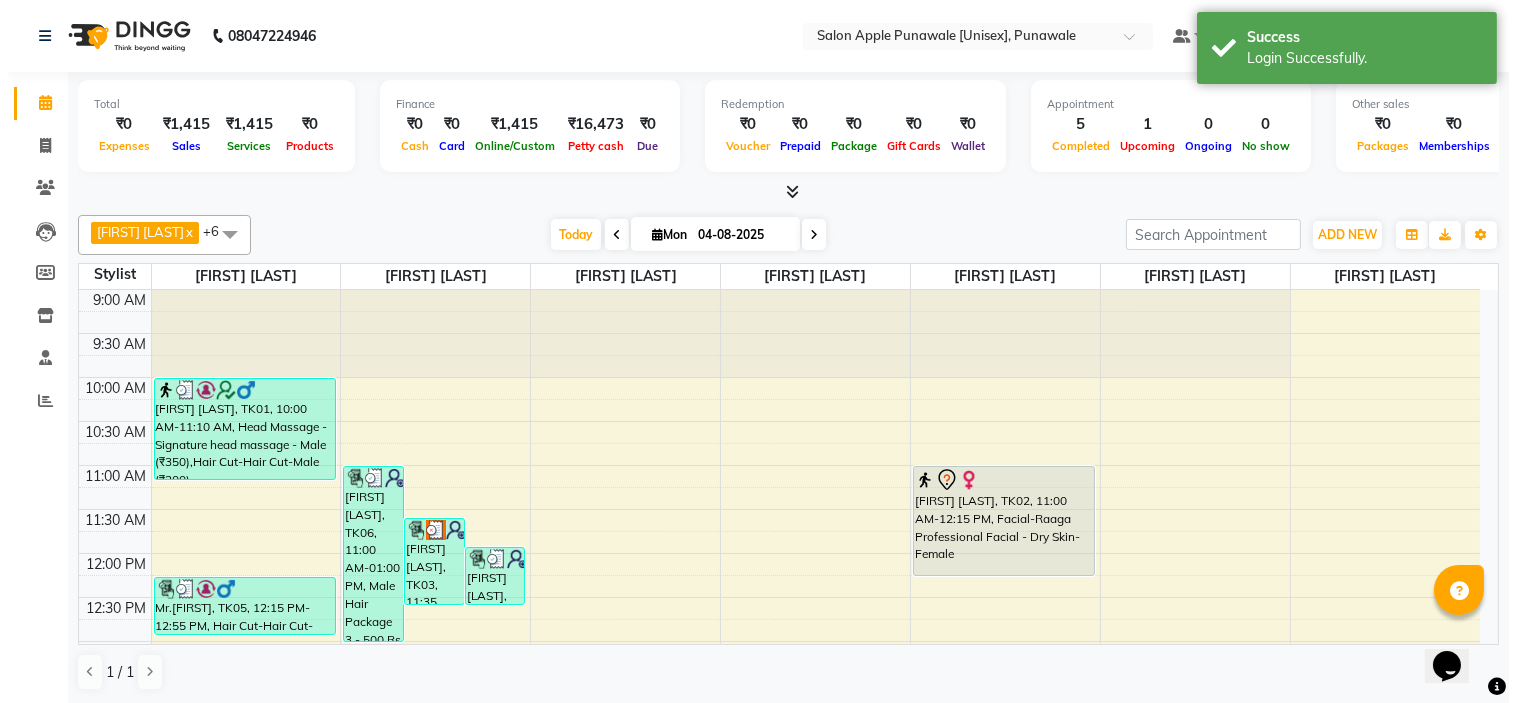 scroll, scrollTop: 0, scrollLeft: 0, axis: both 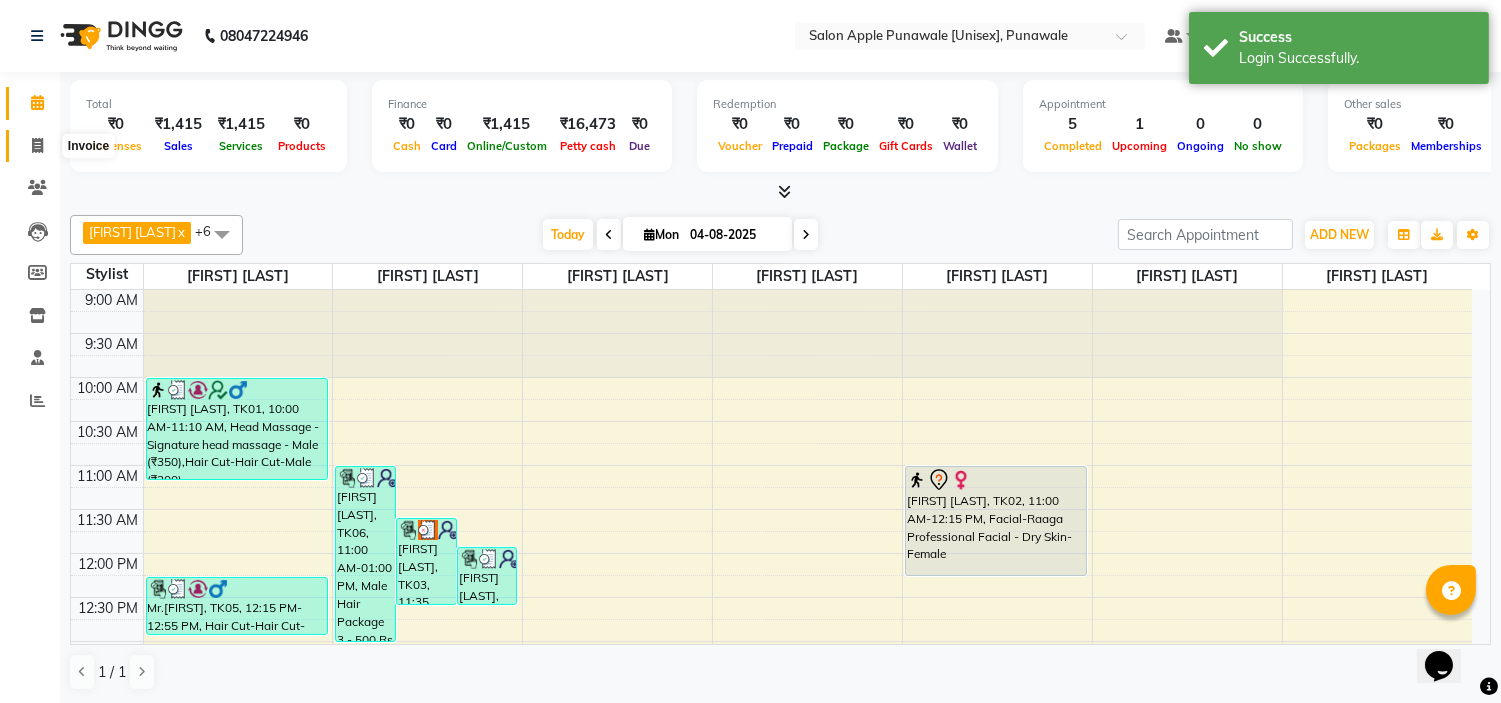 click 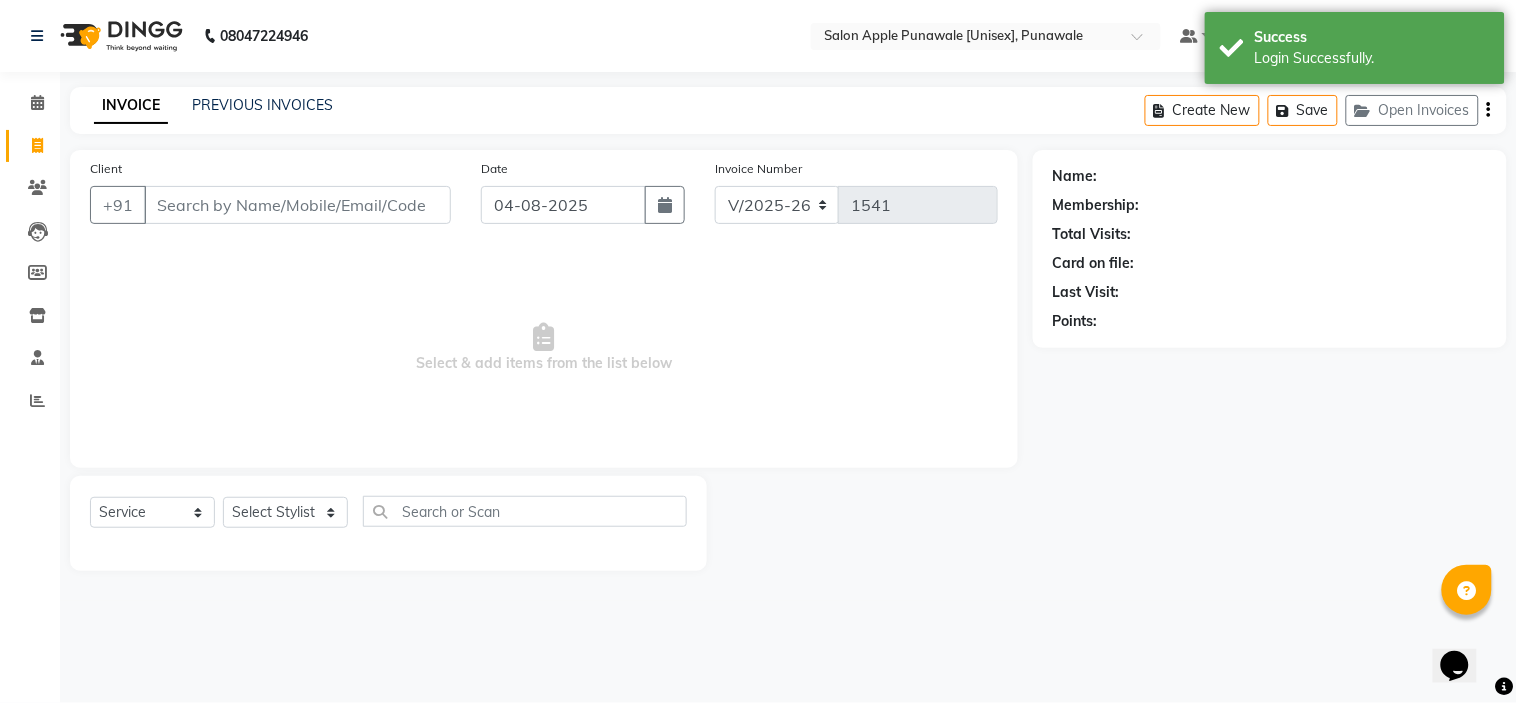 drag, startPoint x: 265, startPoint y: 183, endPoint x: 270, endPoint y: 196, distance: 13.928389 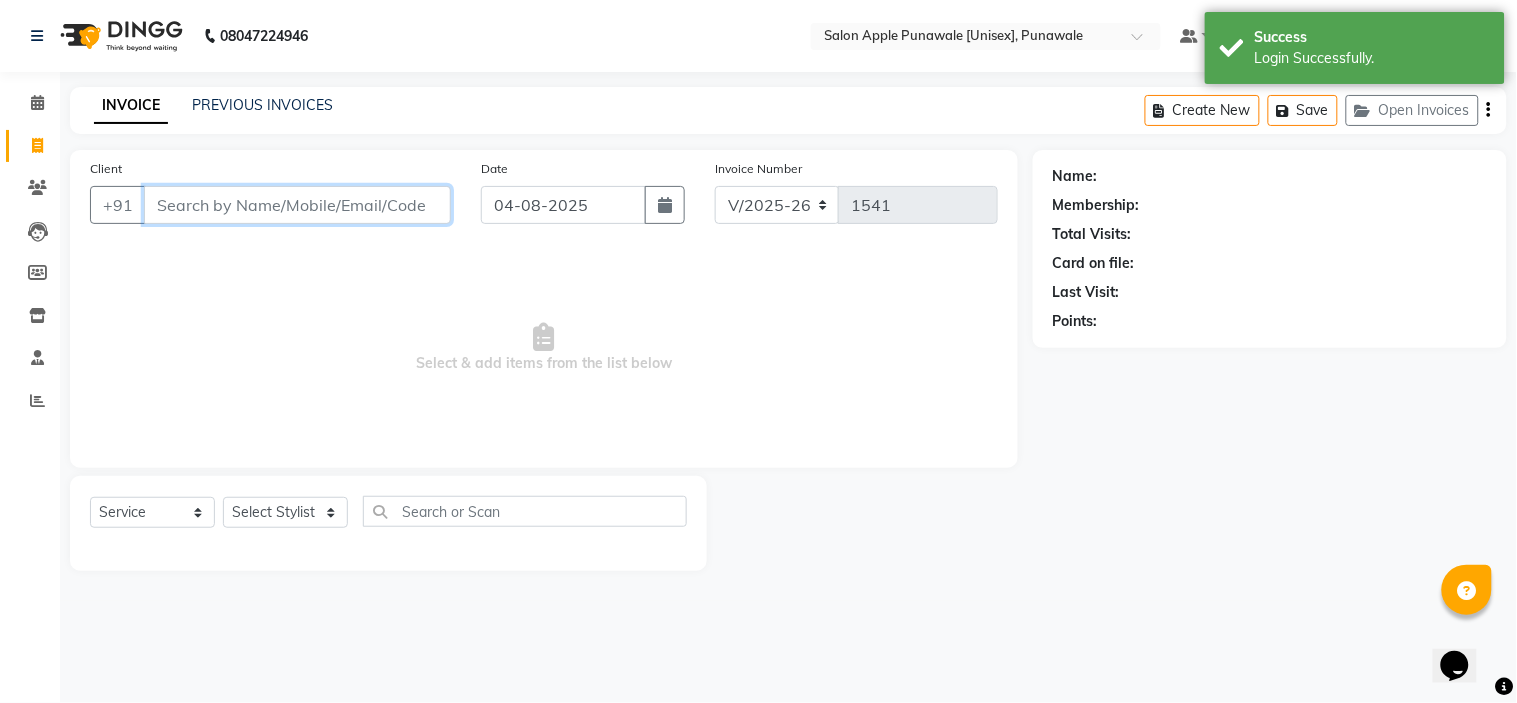 click on "Client" at bounding box center [297, 205] 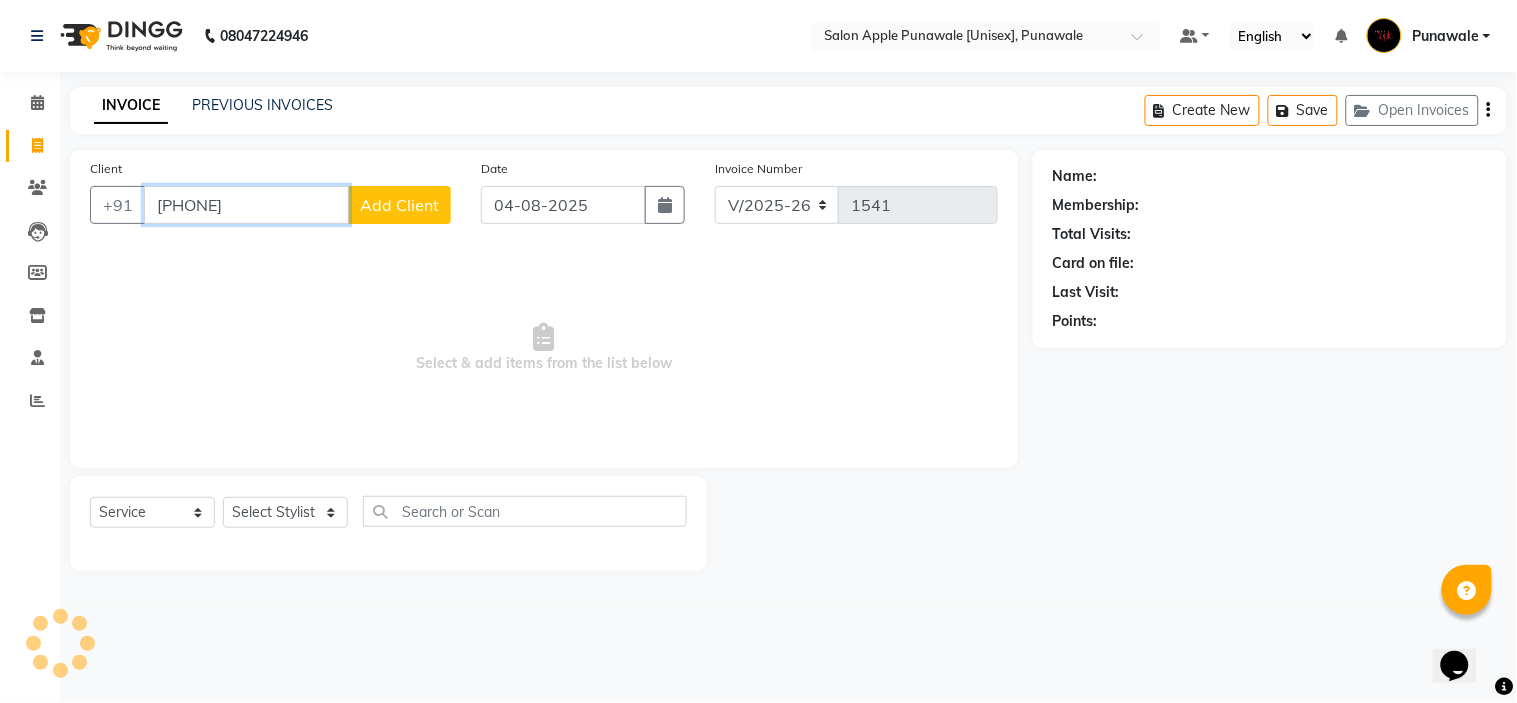 type on "[PHONE]" 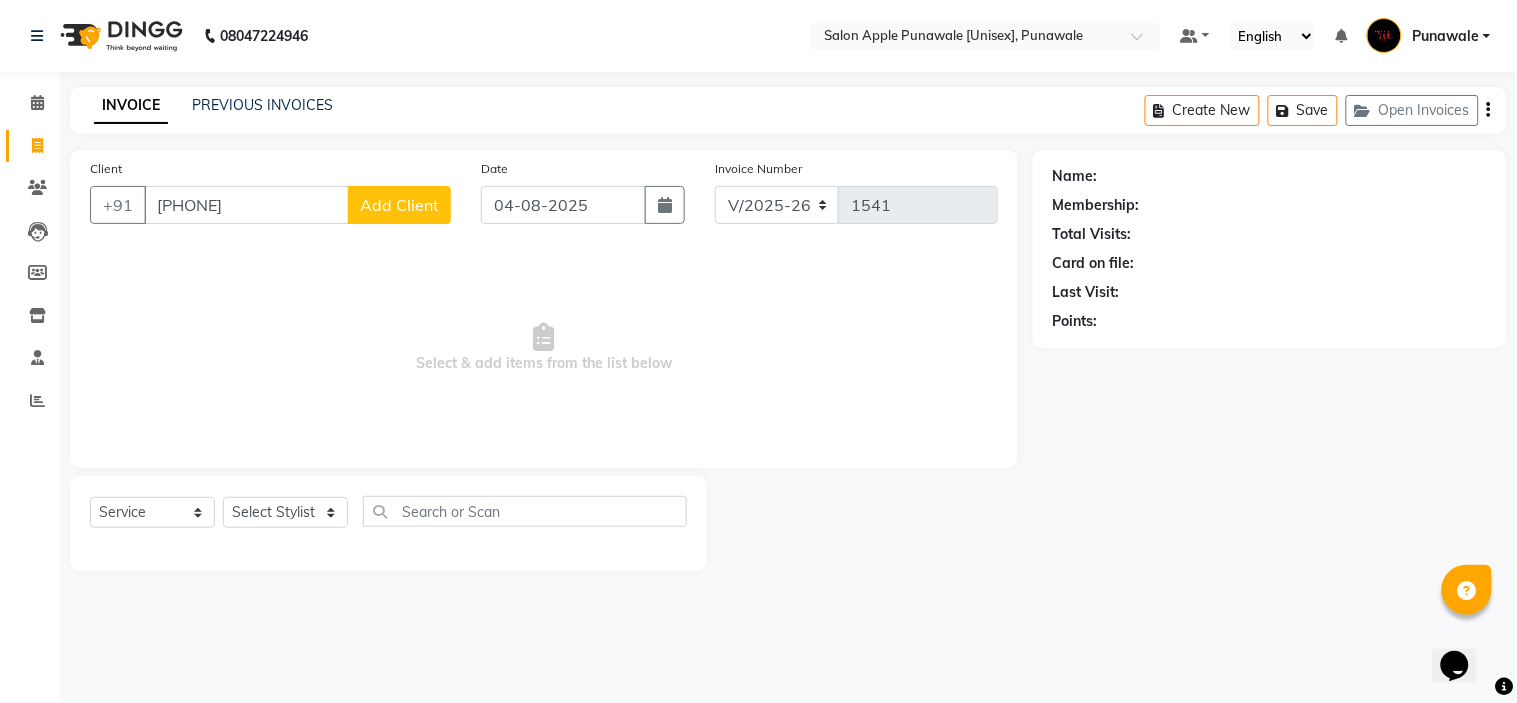 click on "Add Client" 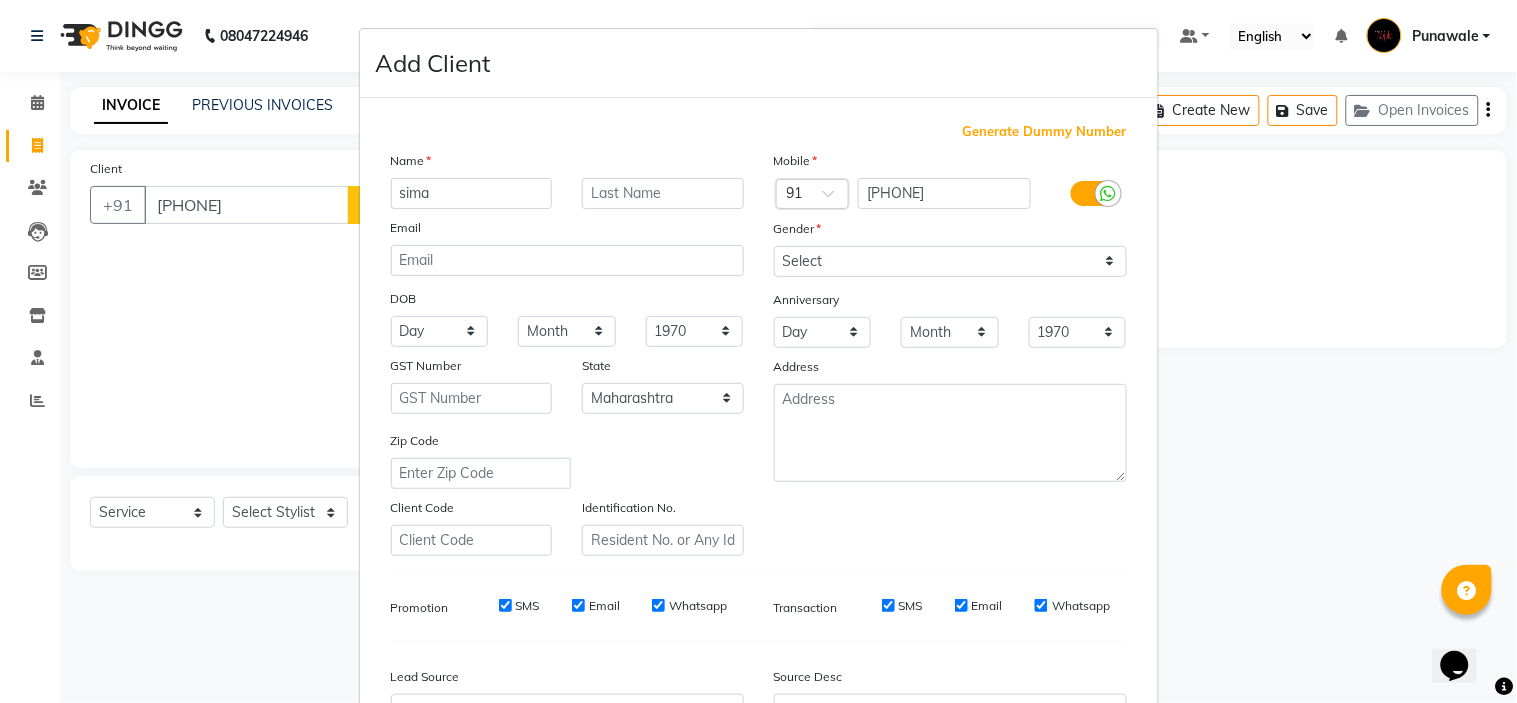 type on "sima" 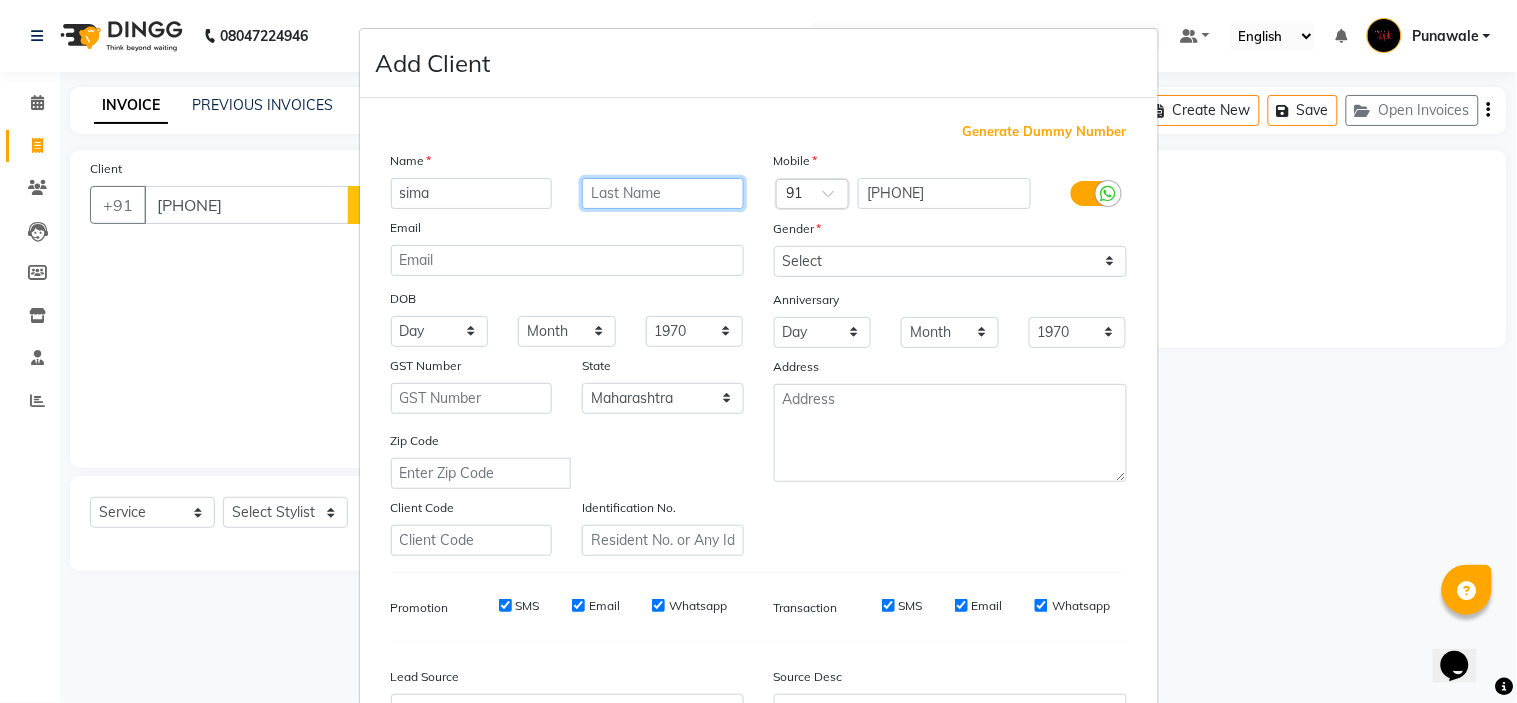 click at bounding box center (663, 193) 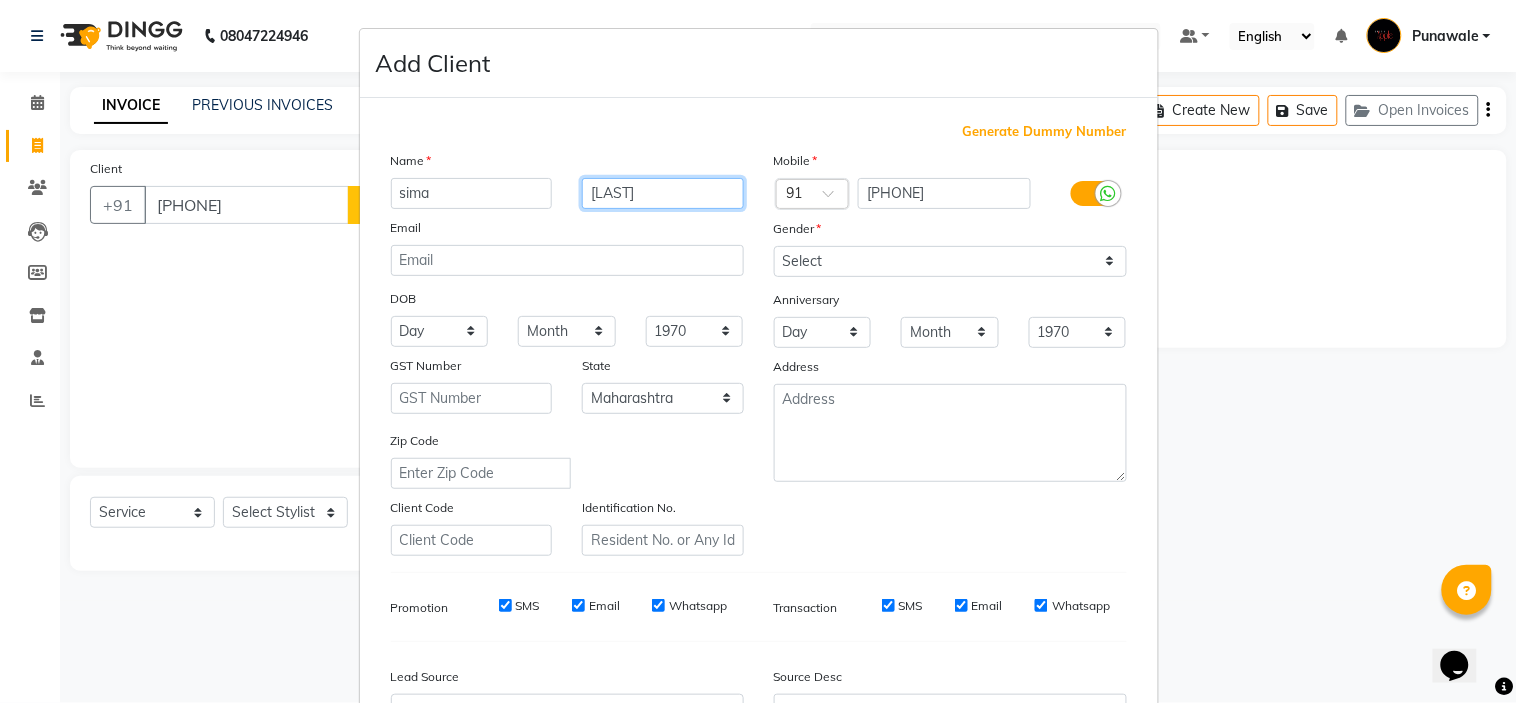 type on "[LAST]" 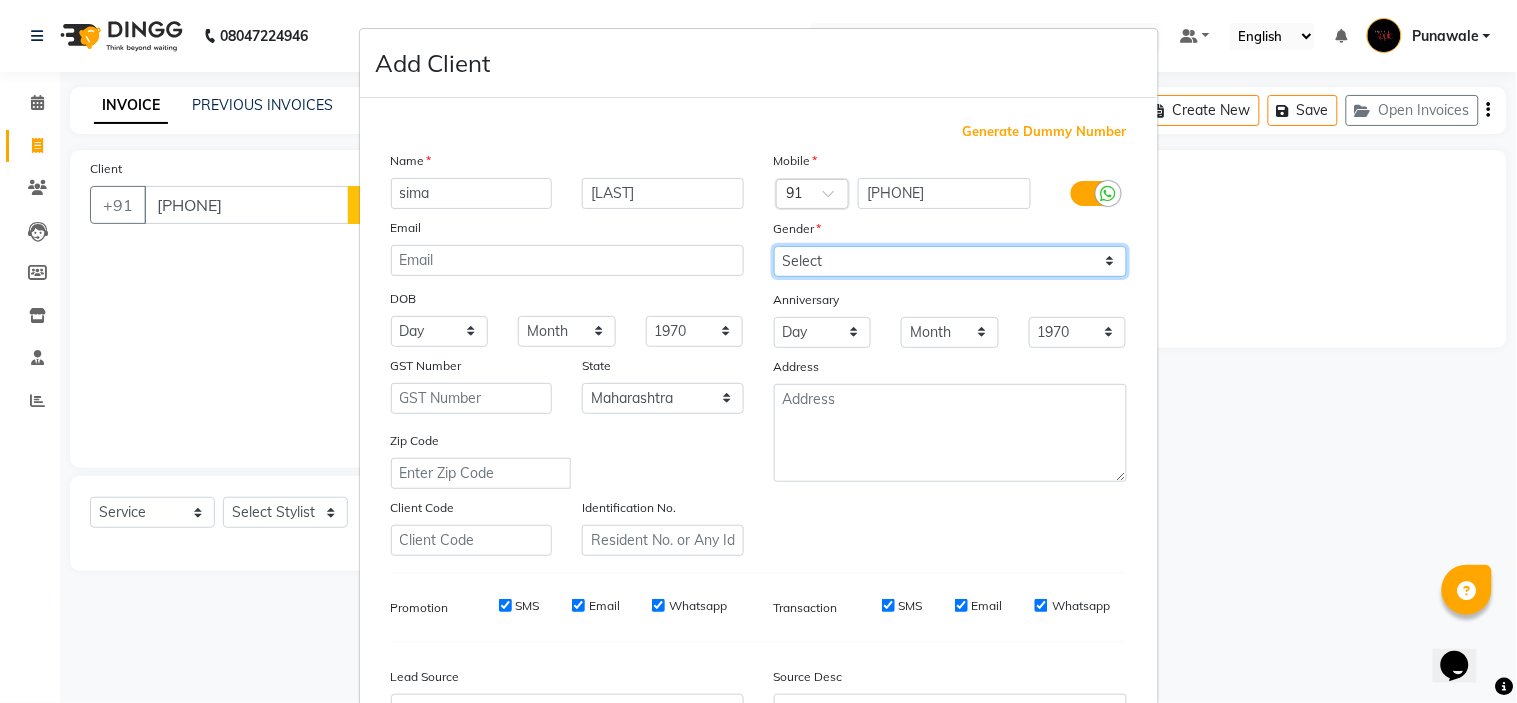 click on "Select Male Female Other Prefer Not To Say" at bounding box center [950, 261] 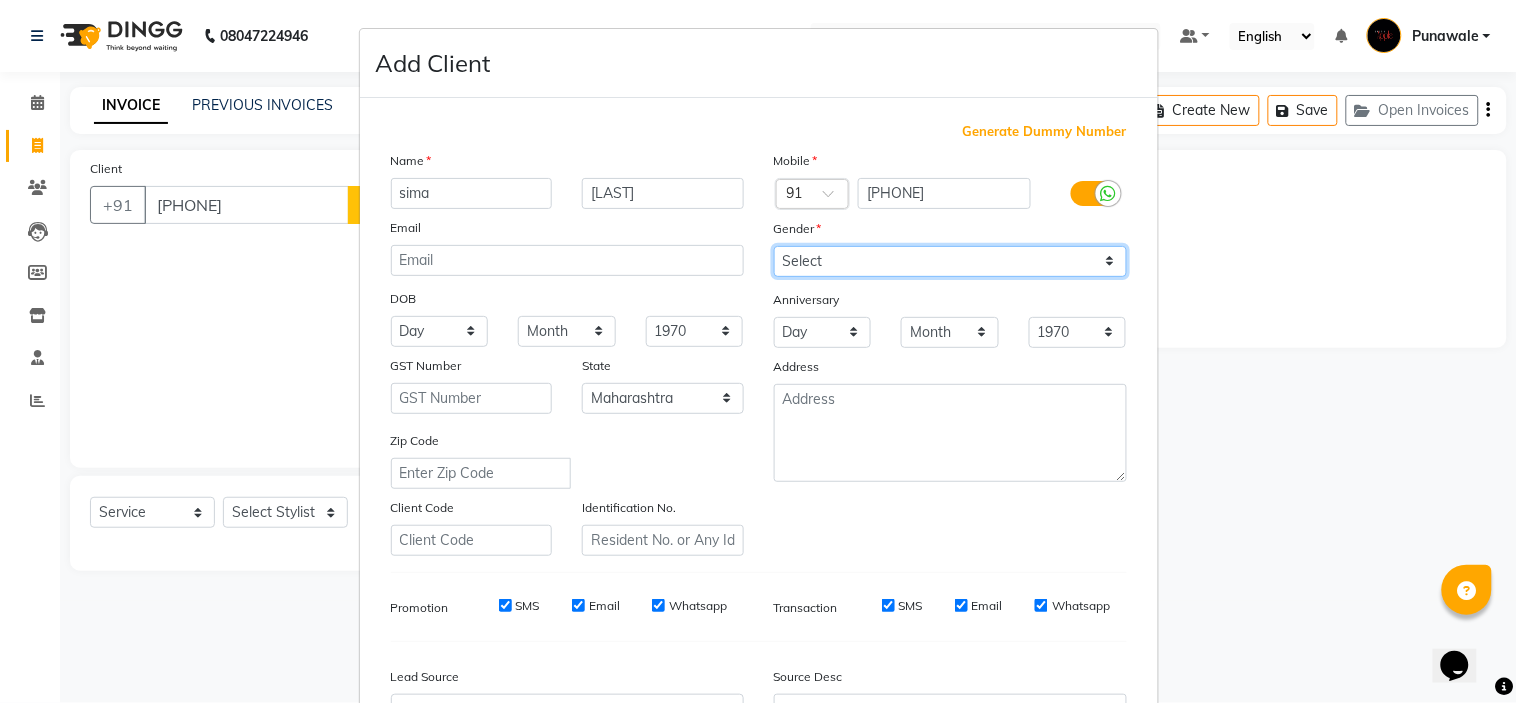 select on "female" 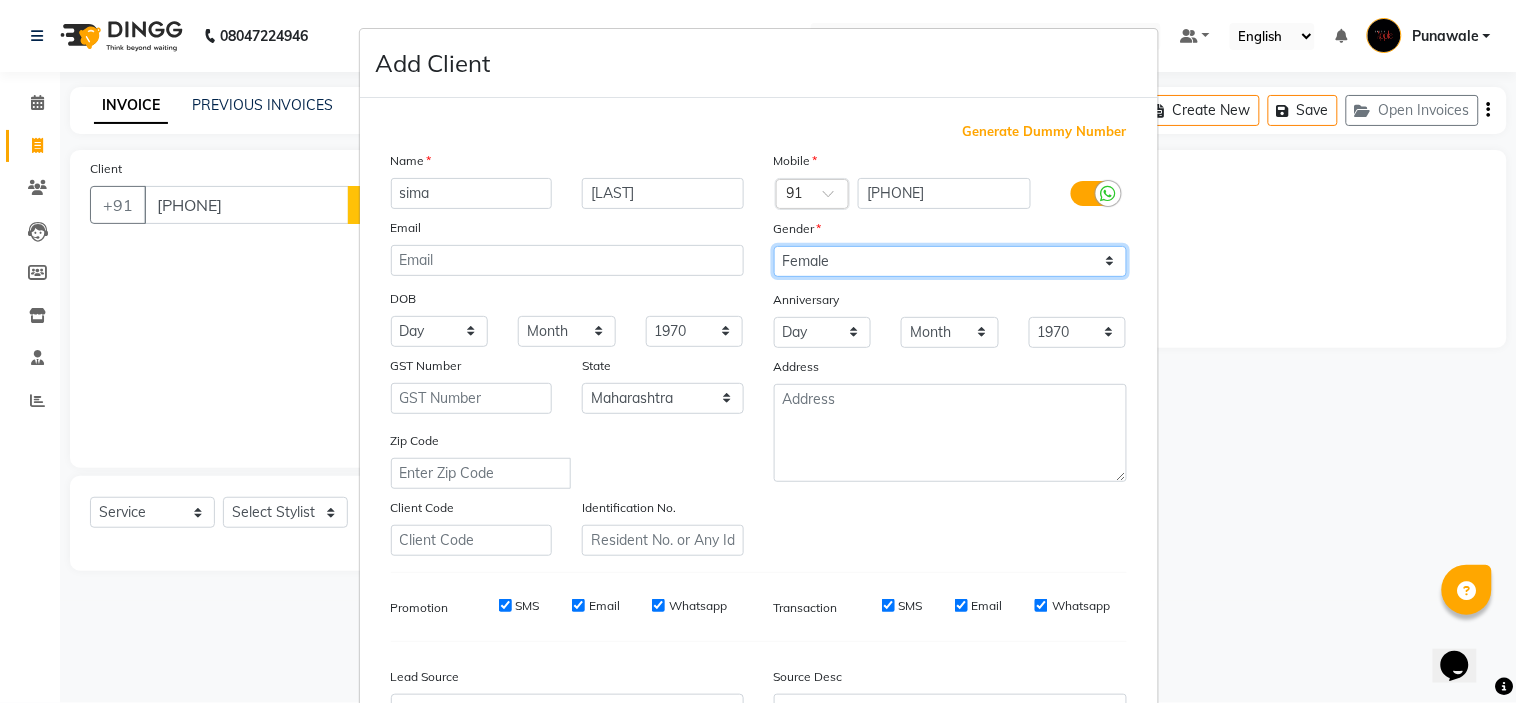 click on "Select Male Female Other Prefer Not To Say" at bounding box center (950, 261) 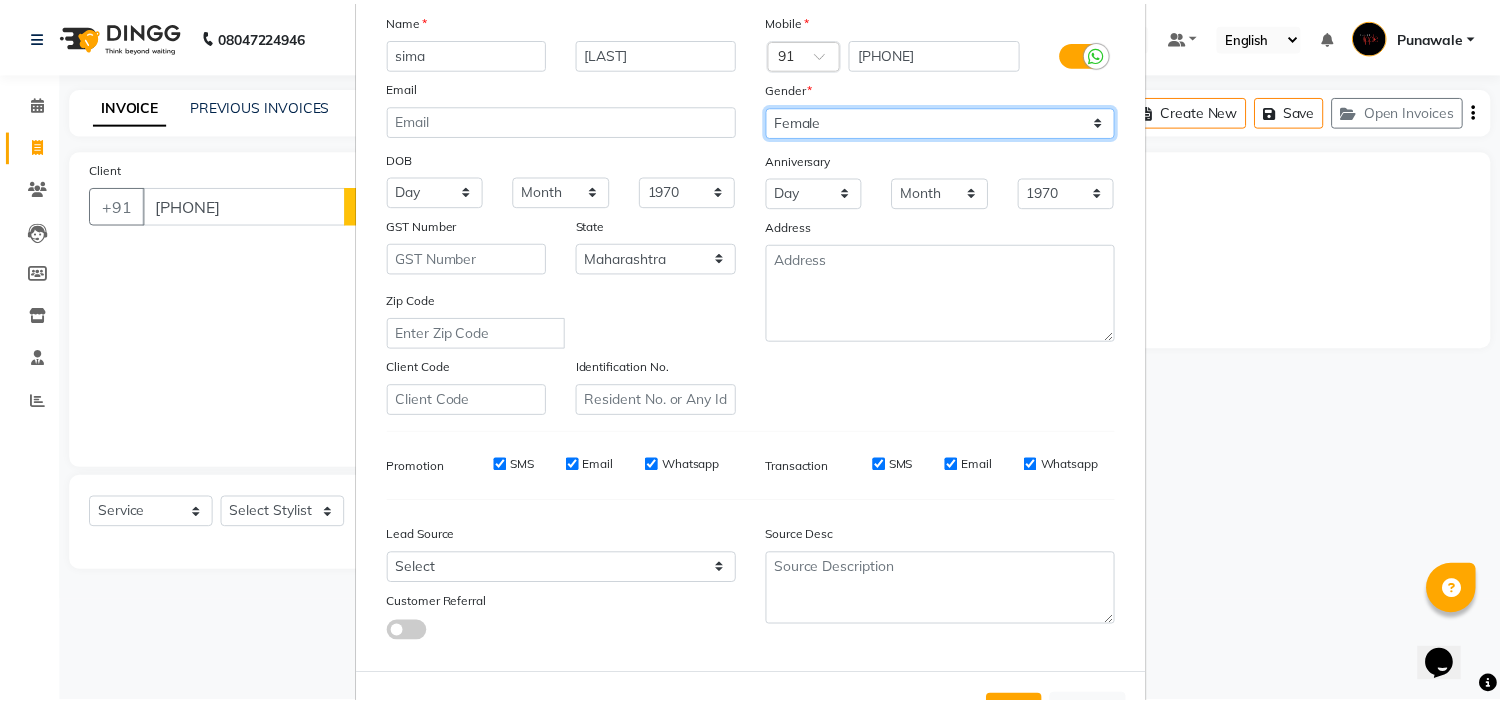 scroll, scrollTop: 221, scrollLeft: 0, axis: vertical 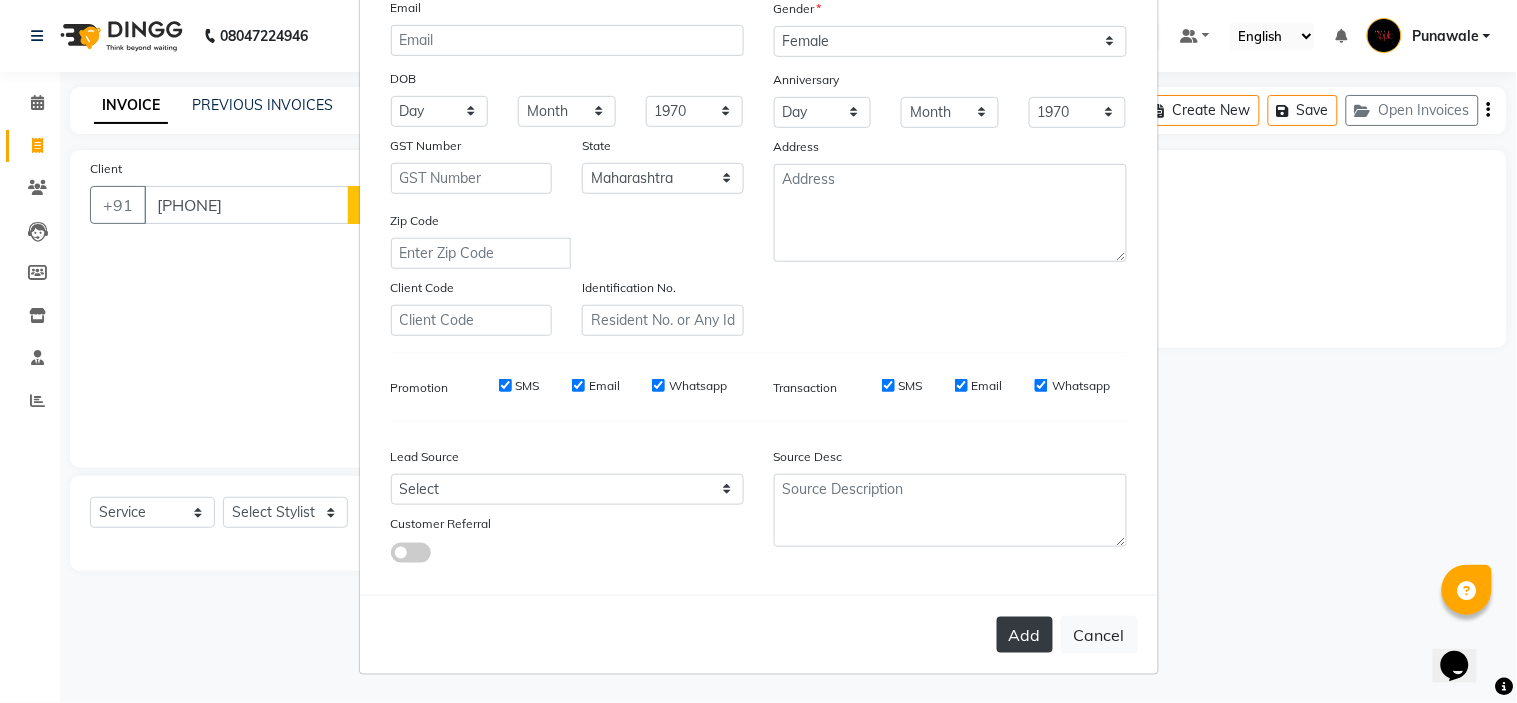 click on "Add" at bounding box center (1025, 635) 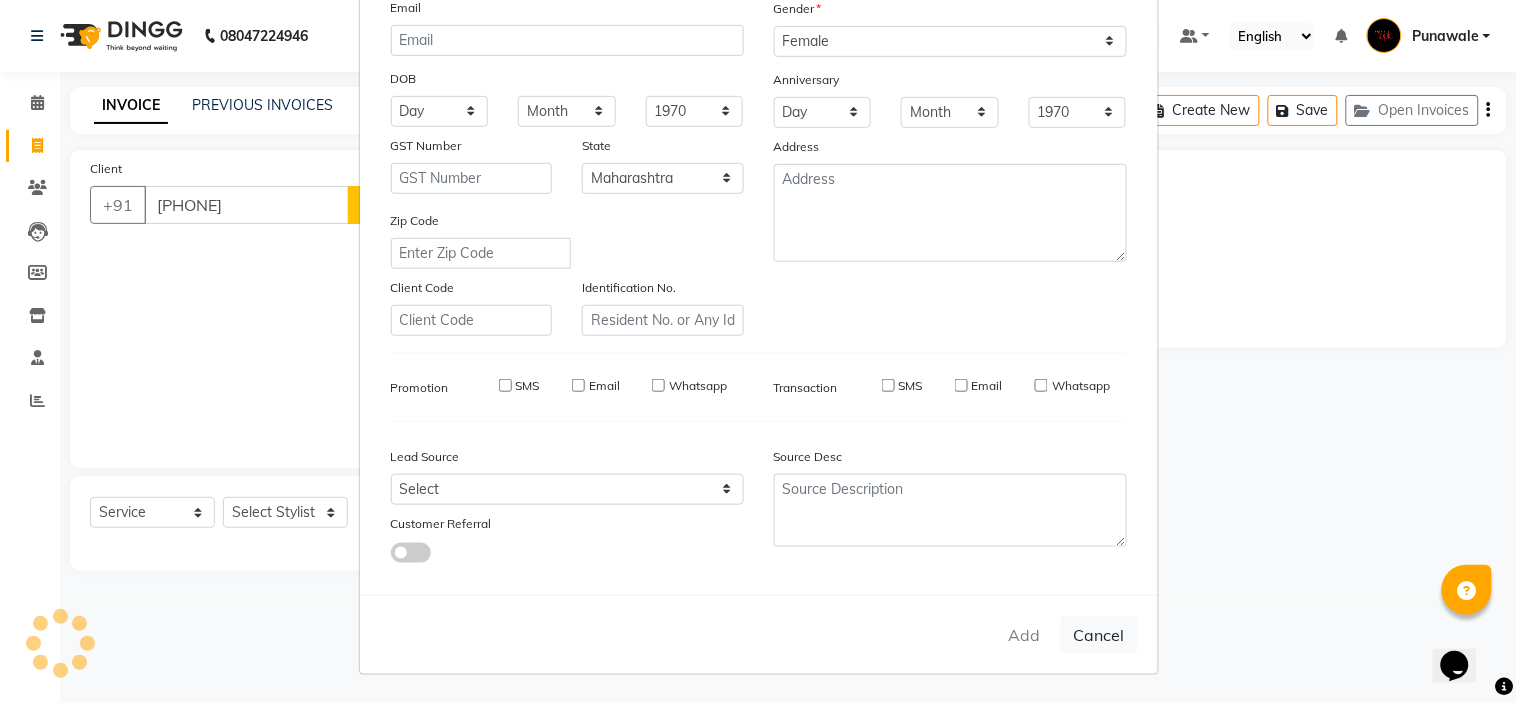 type 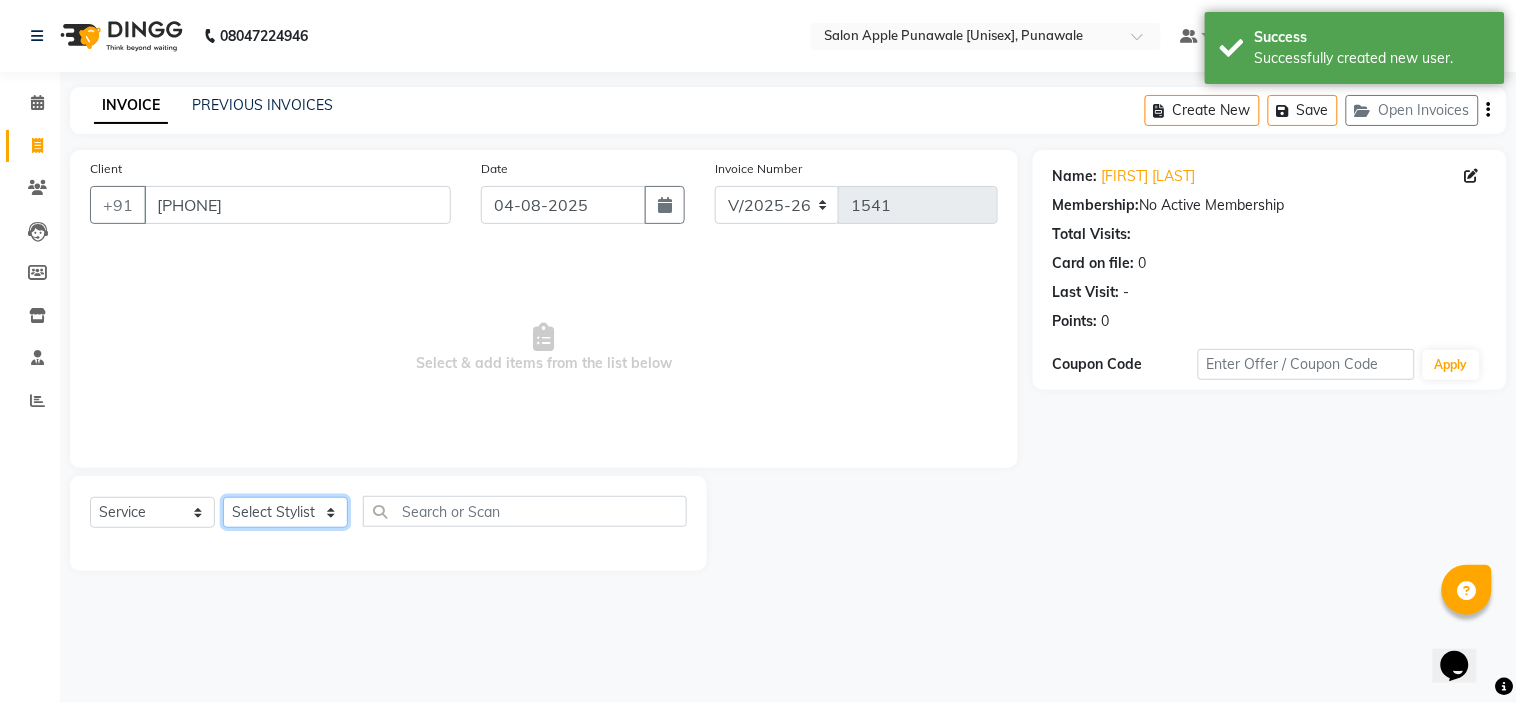 click on "Select Stylist Avi Sonawane Kamlesh Nikam Kaveri Nikam Pallavi Waghamare Shruti Khapake Sneha Jadhav Sohail Shaikh  Vivek Hire" 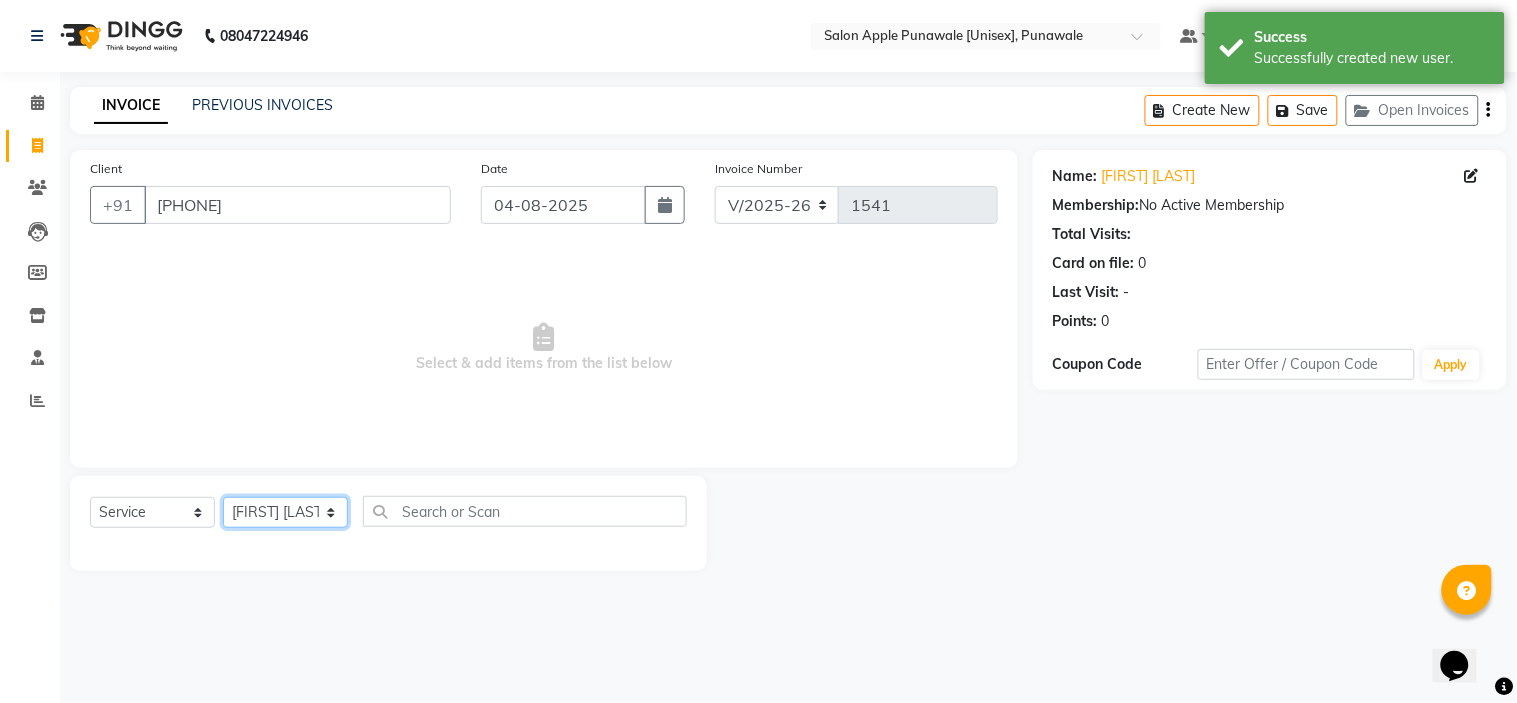click on "Select Stylist Avi Sonawane Kamlesh Nikam Kaveri Nikam Pallavi Waghamare Shruti Khapake Sneha Jadhav Sohail Shaikh  Vivek Hire" 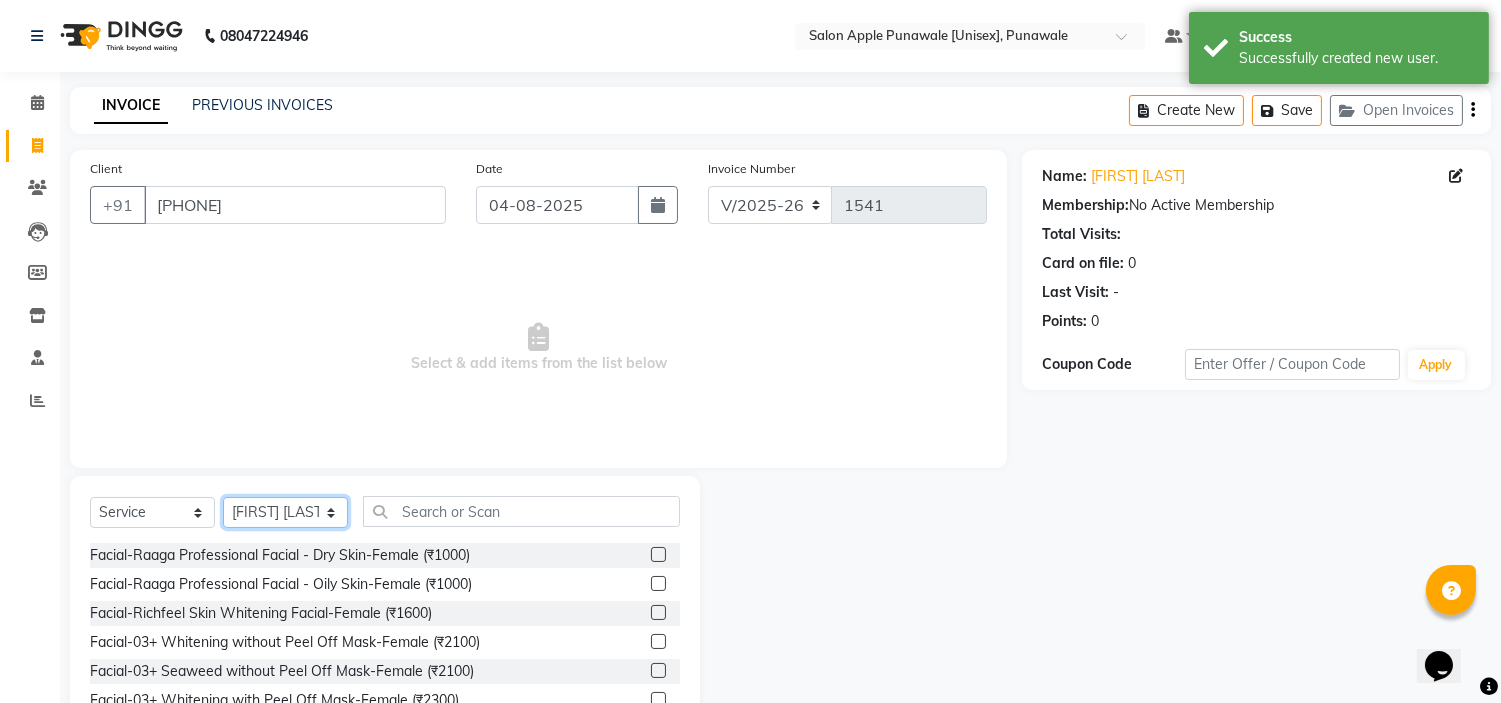 click on "Select Stylist Avi Sonawane Kamlesh Nikam Kaveri Nikam Pallavi Waghamare Shruti Khapake Sneha Jadhav Sohail Shaikh  Vivek Hire" 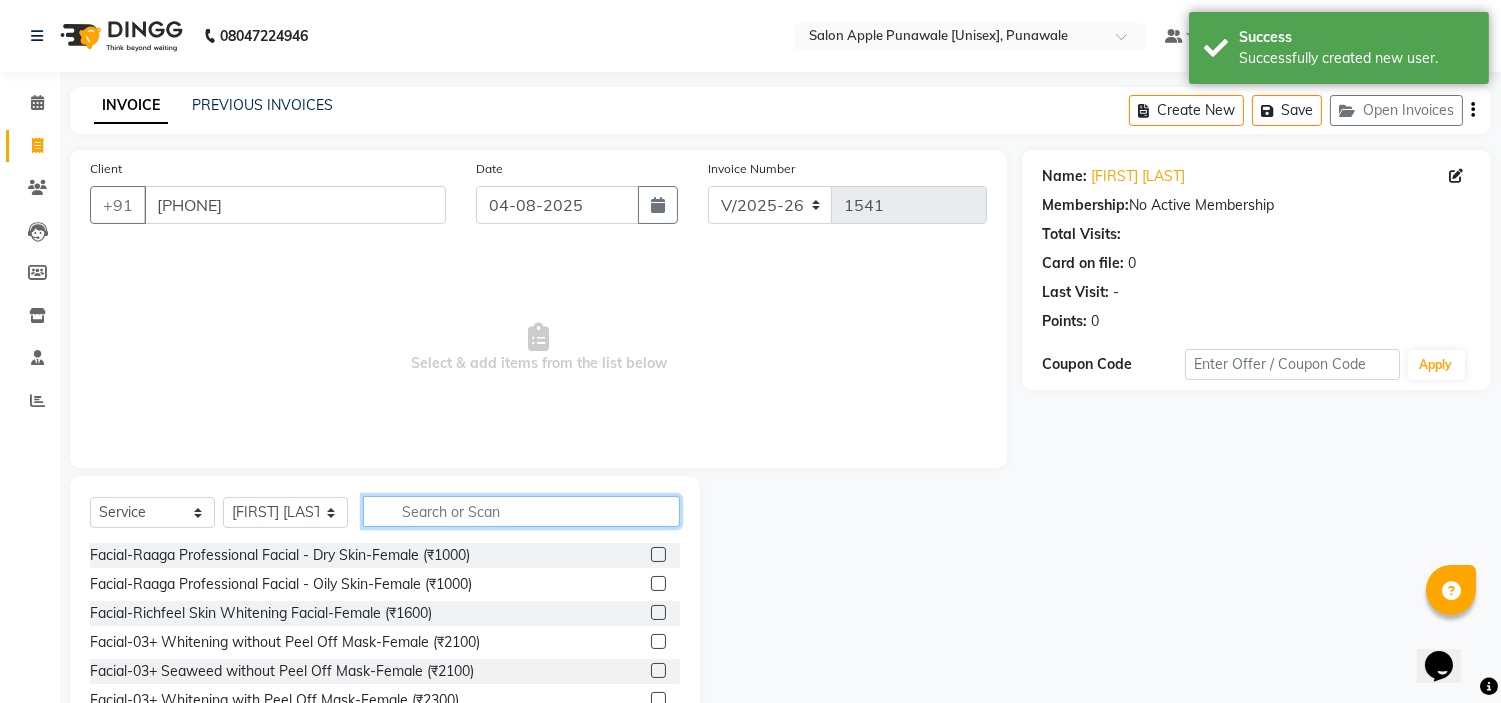 click 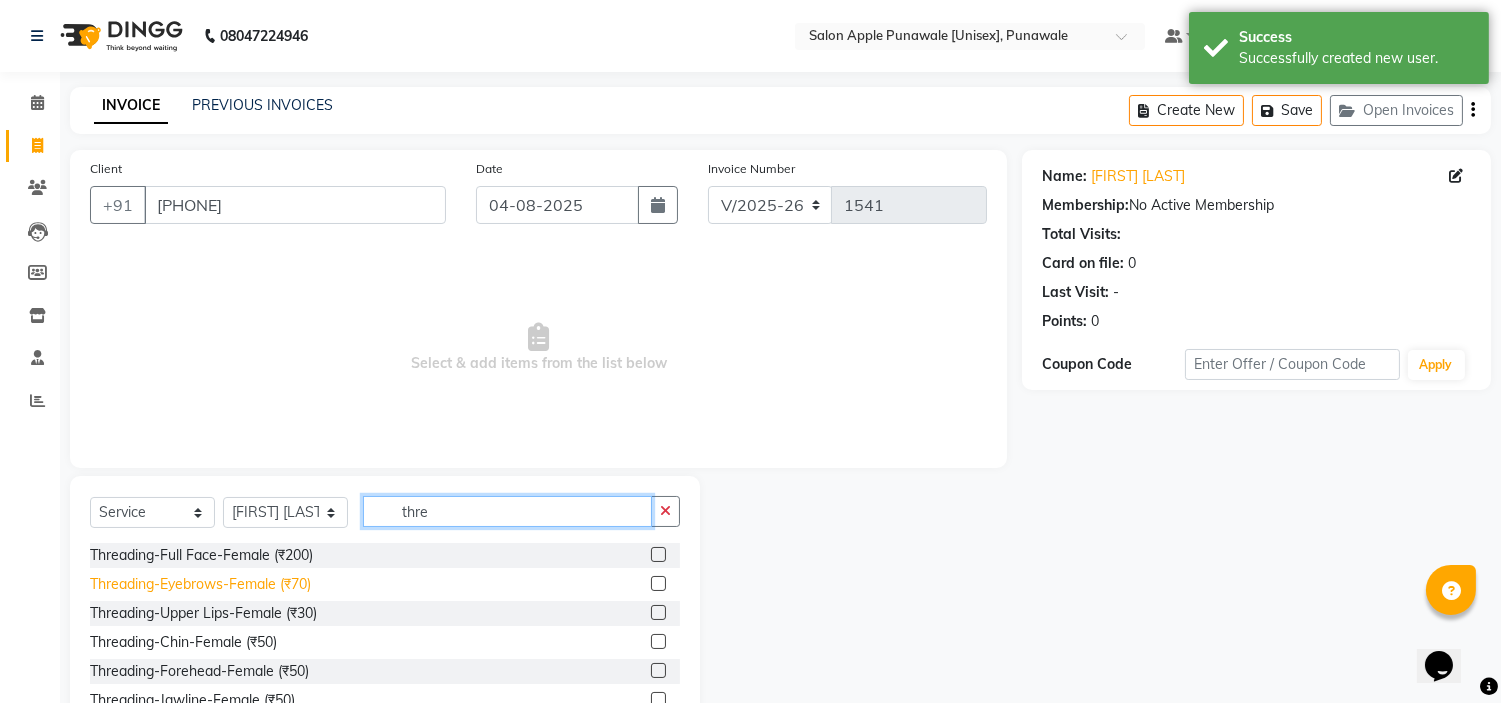 type on "thre" 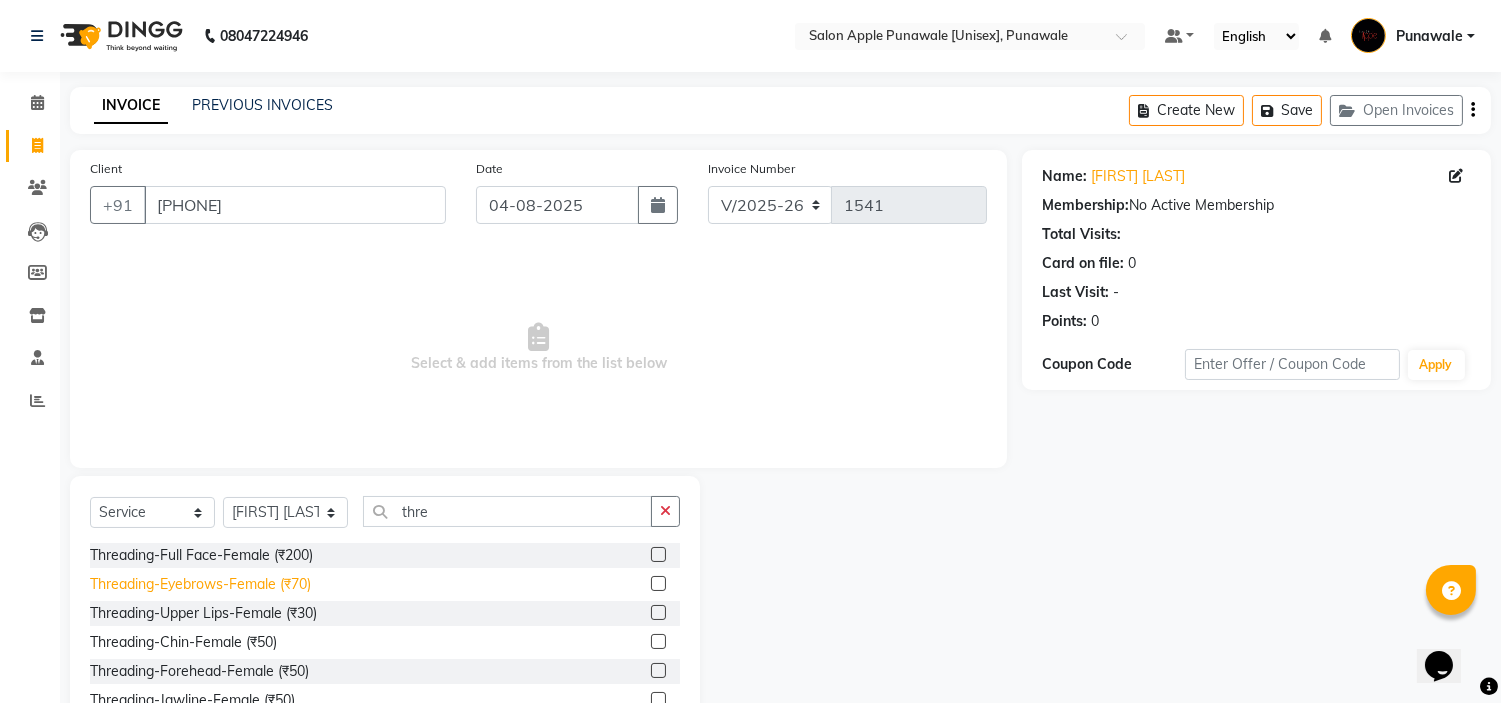 click on "Threading-Eyebrows-Female (₹70)" 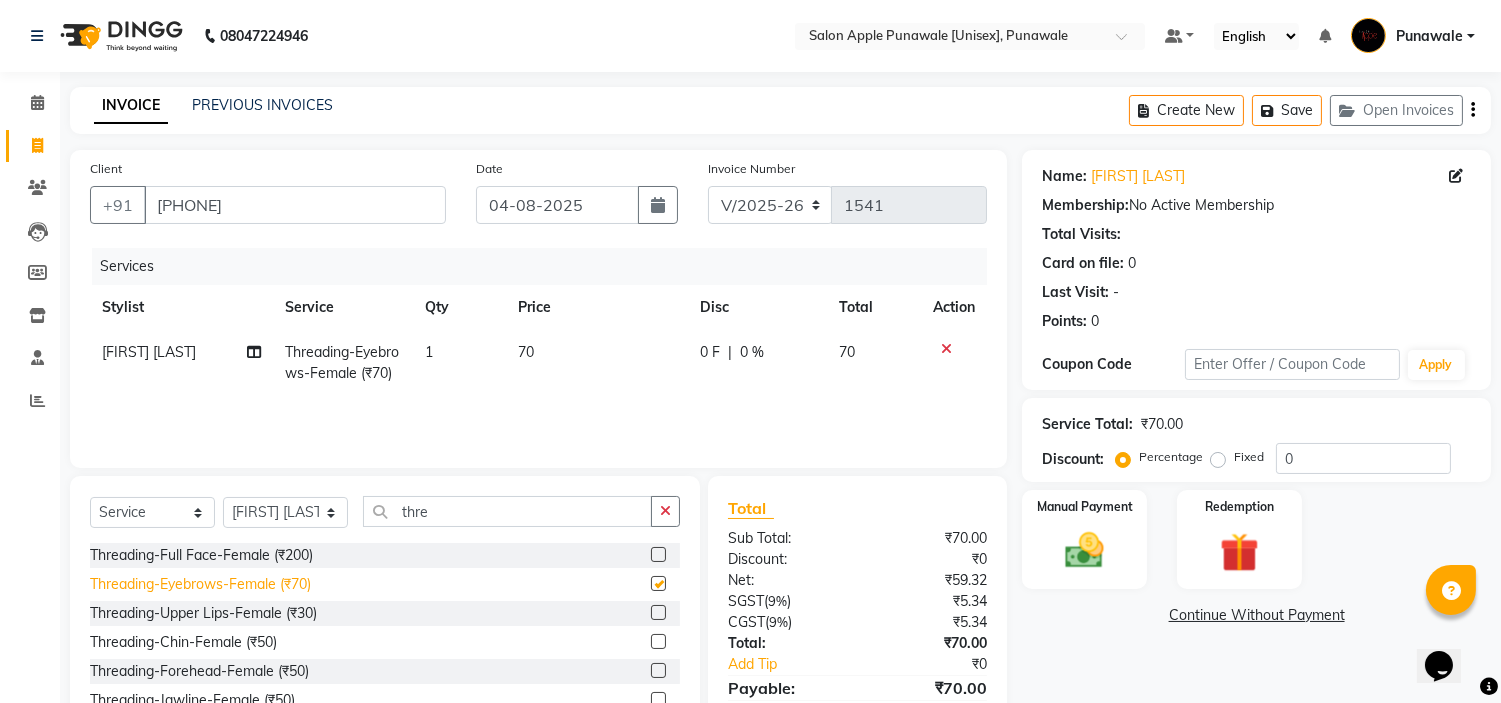 checkbox on "false" 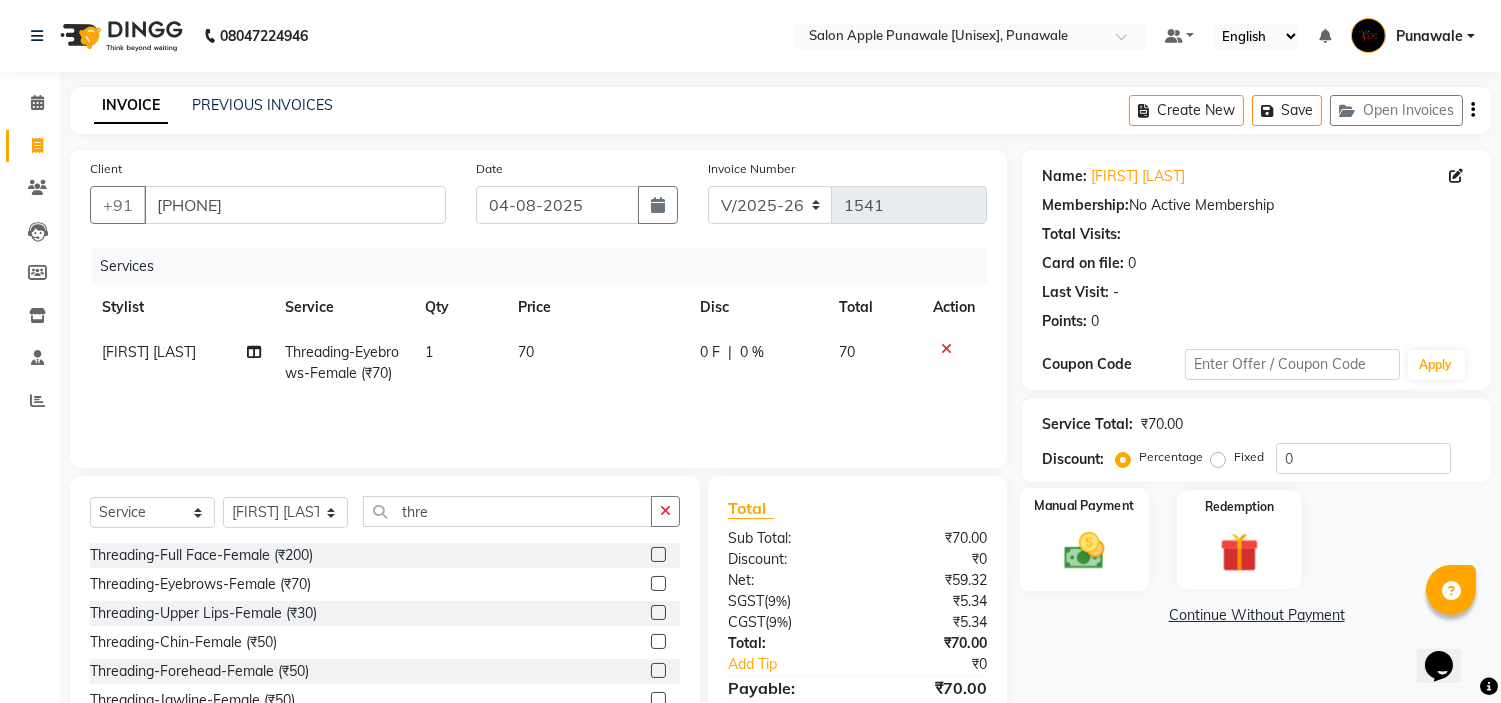 click 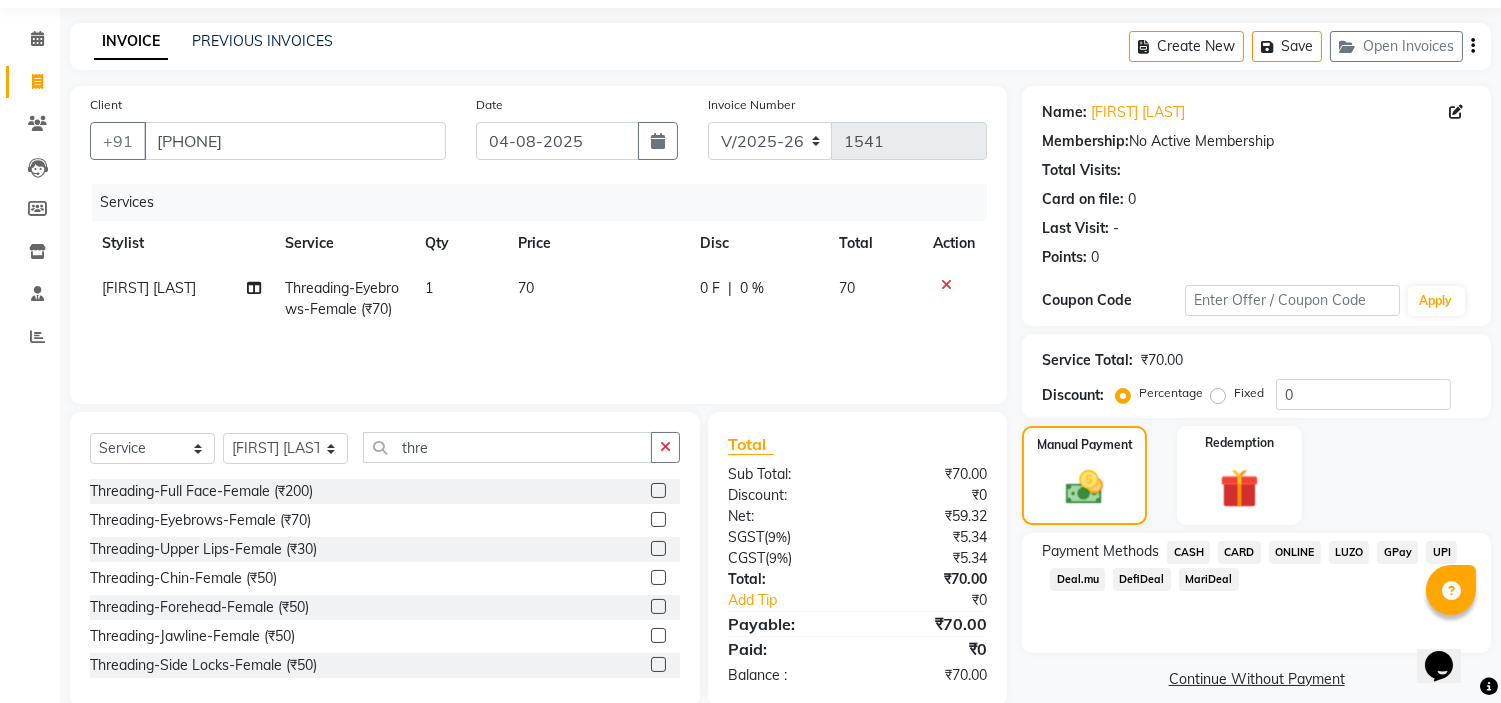 scroll, scrollTop: 100, scrollLeft: 0, axis: vertical 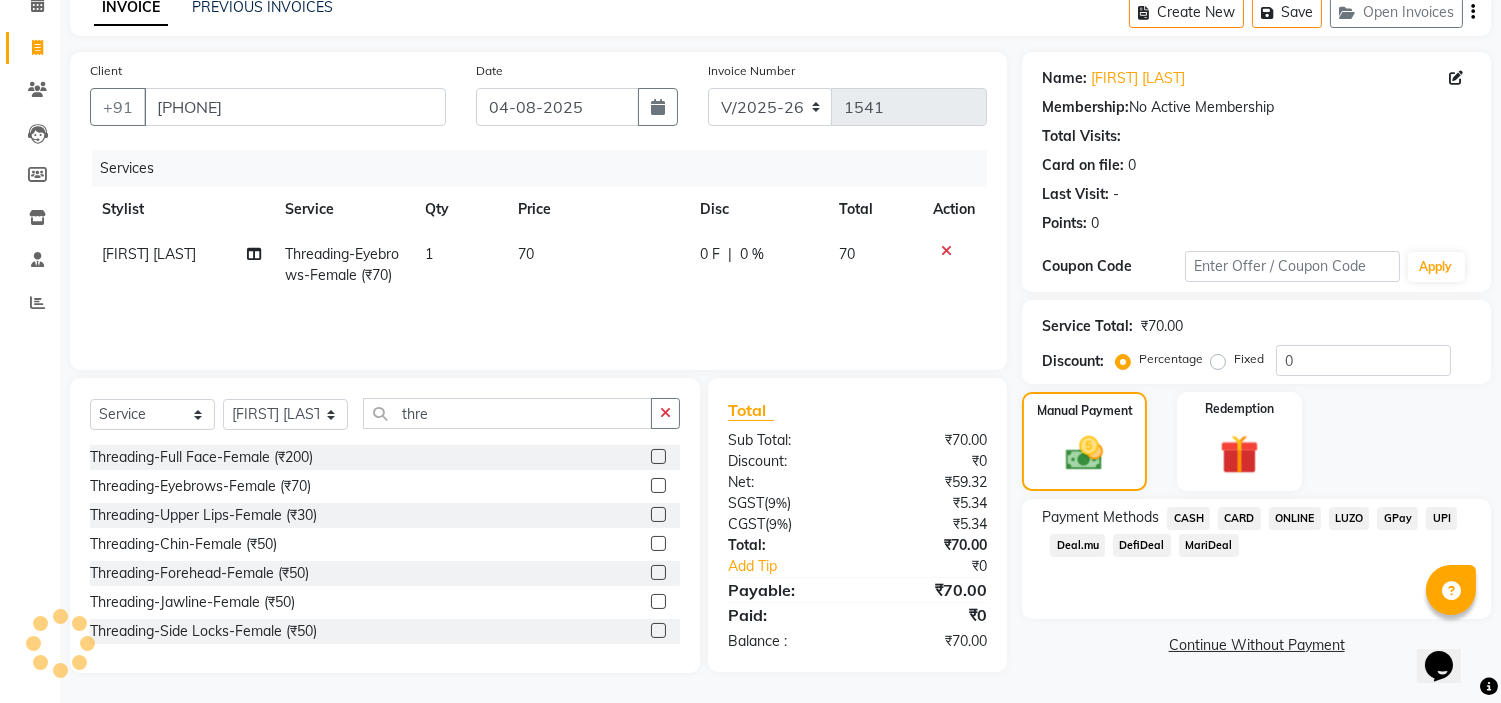 click on "CASH" 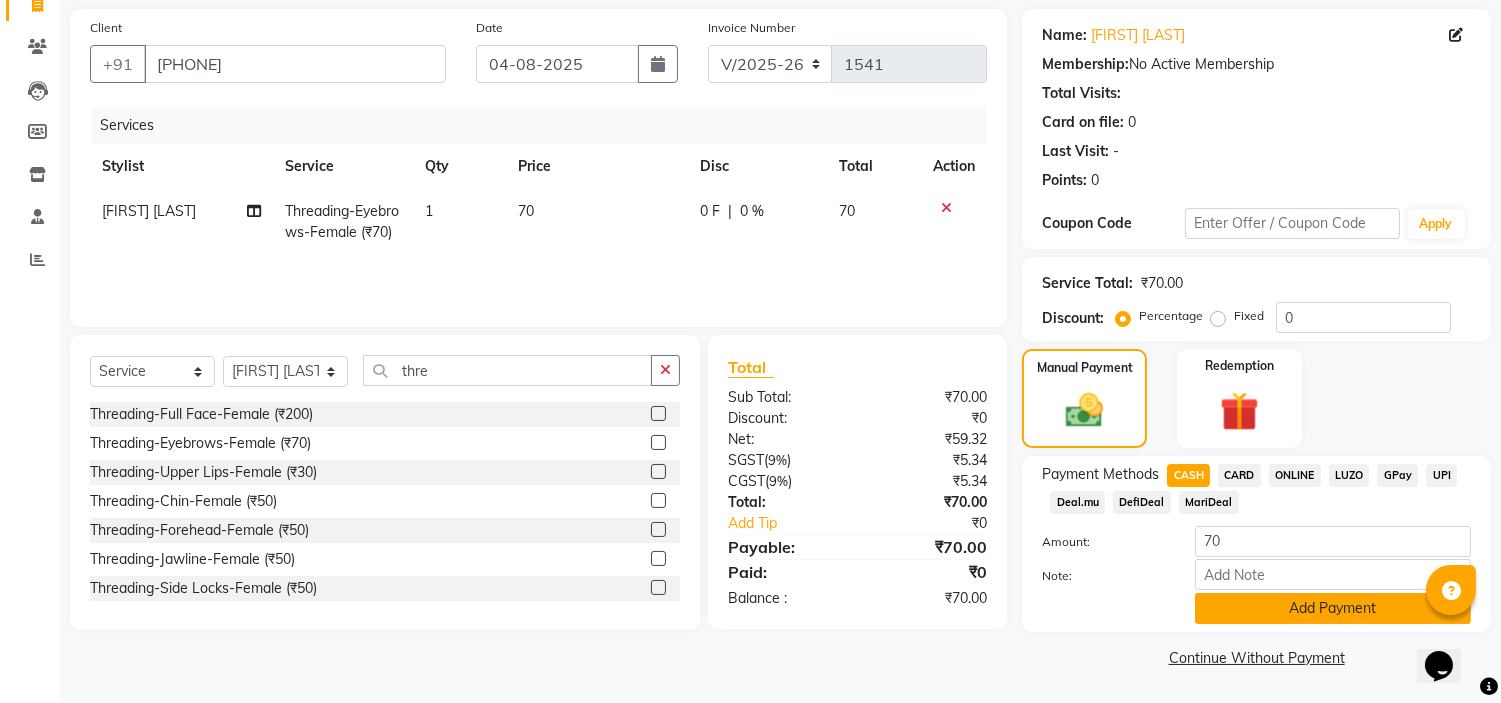 click on "Add Payment" 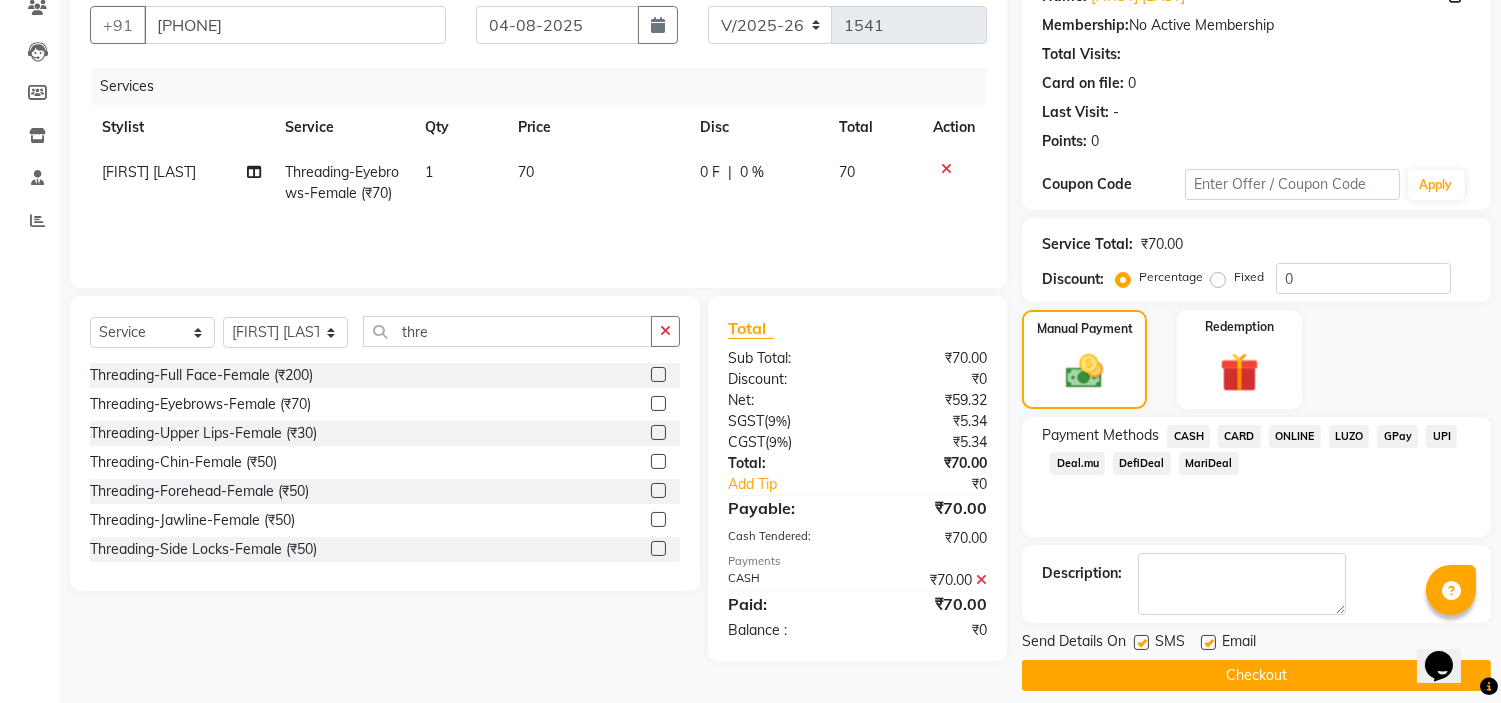 scroll, scrollTop: 196, scrollLeft: 0, axis: vertical 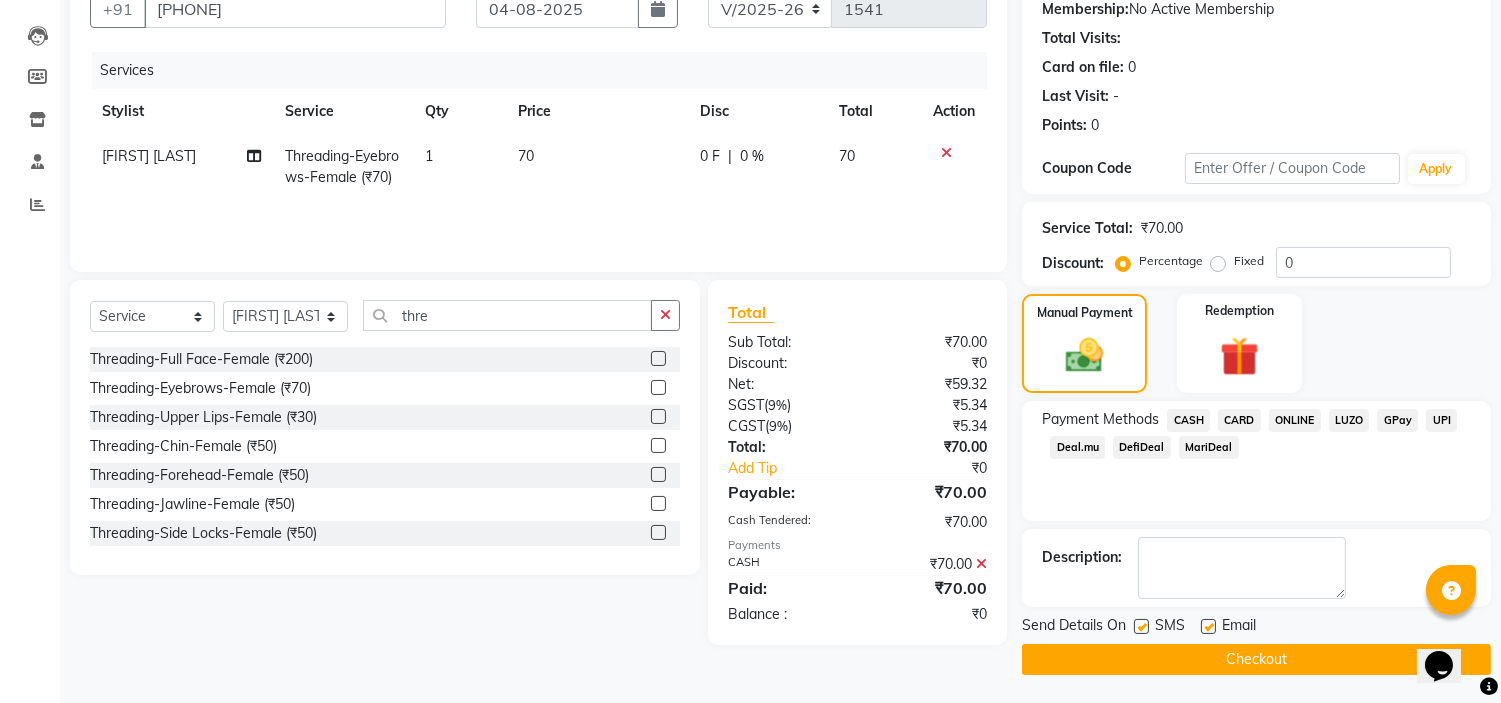 click on "Checkout" 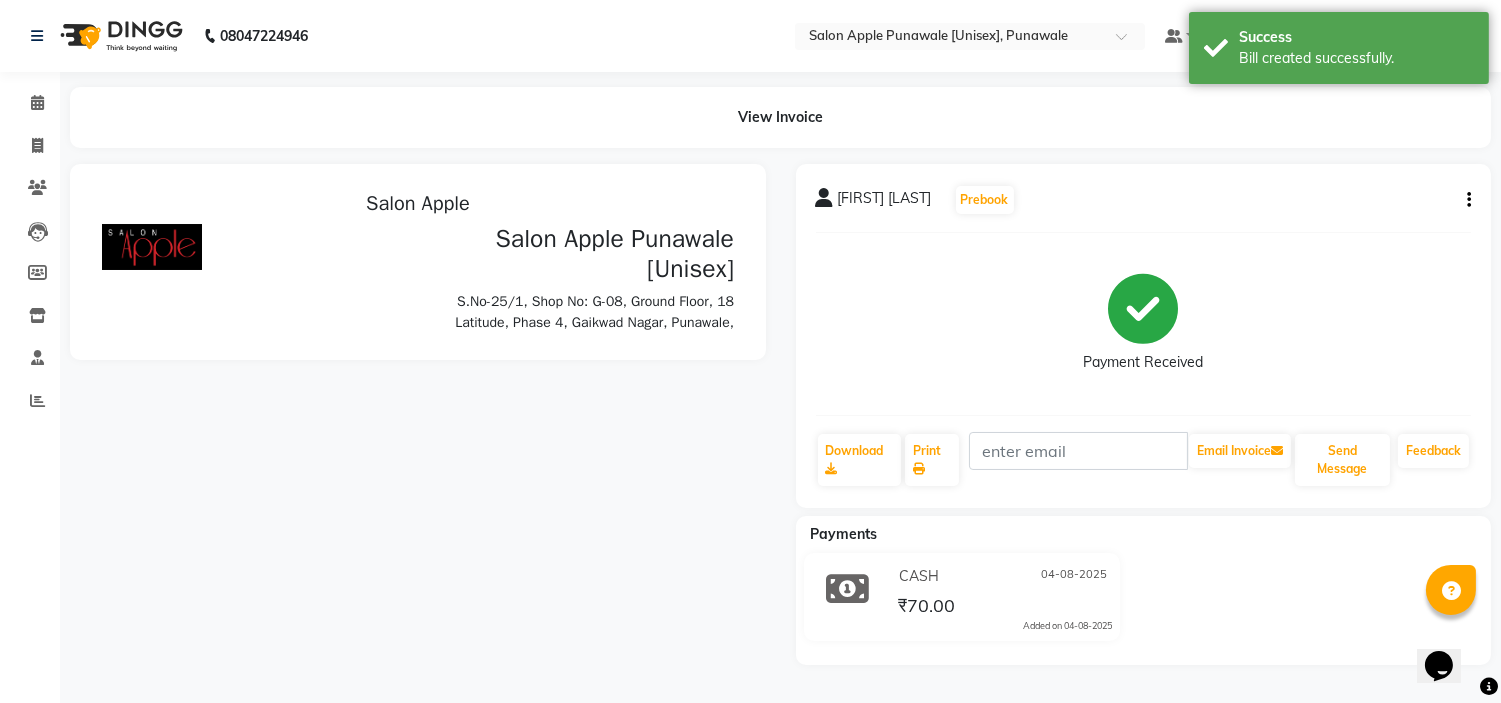 scroll, scrollTop: 0, scrollLeft: 0, axis: both 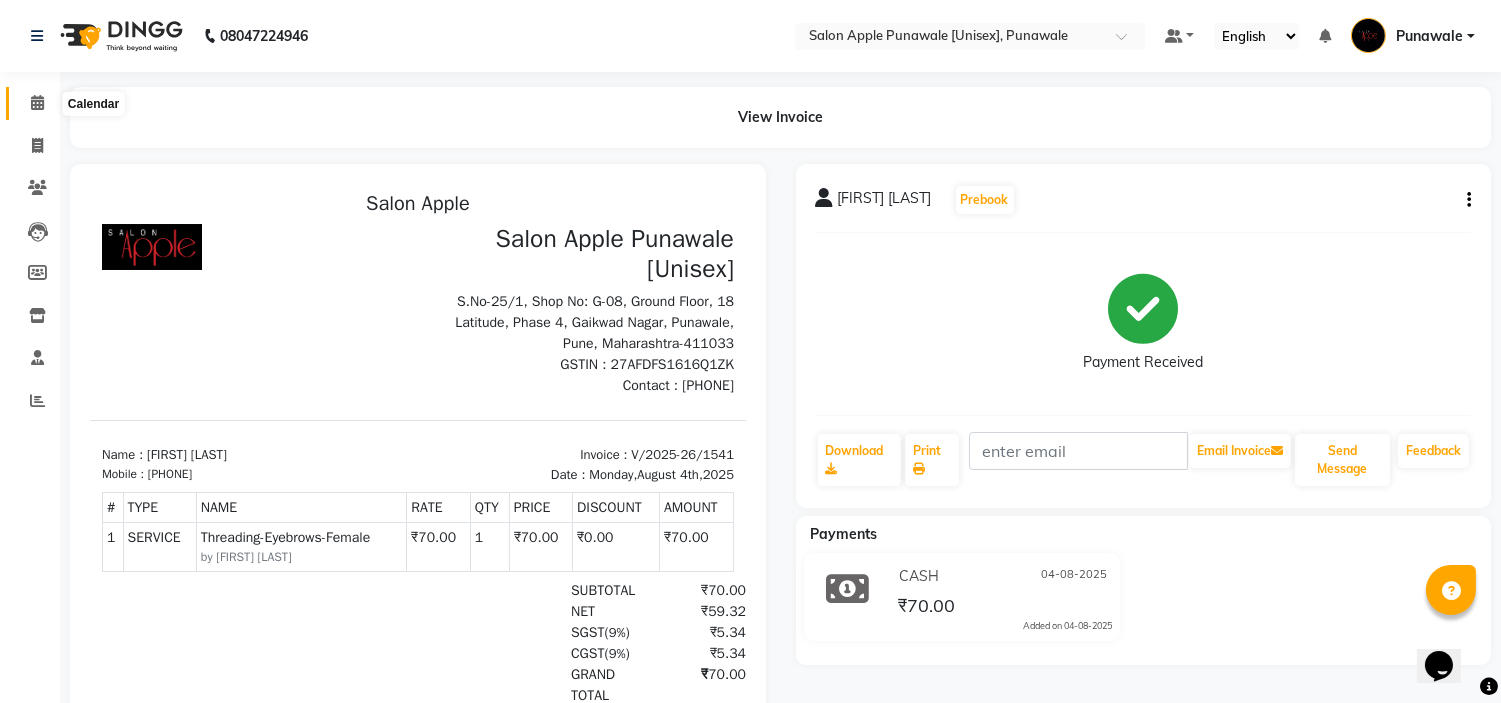 click 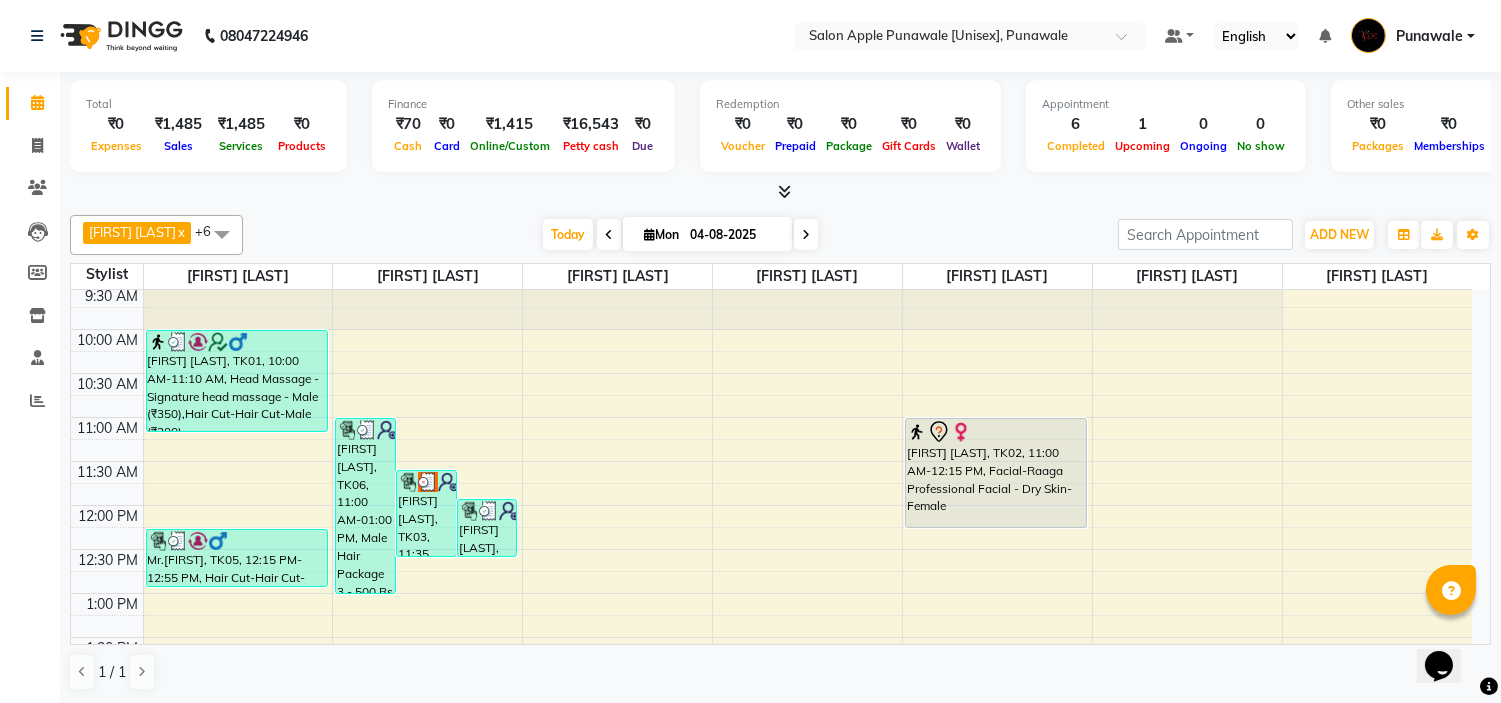 scroll, scrollTop: 0, scrollLeft: 0, axis: both 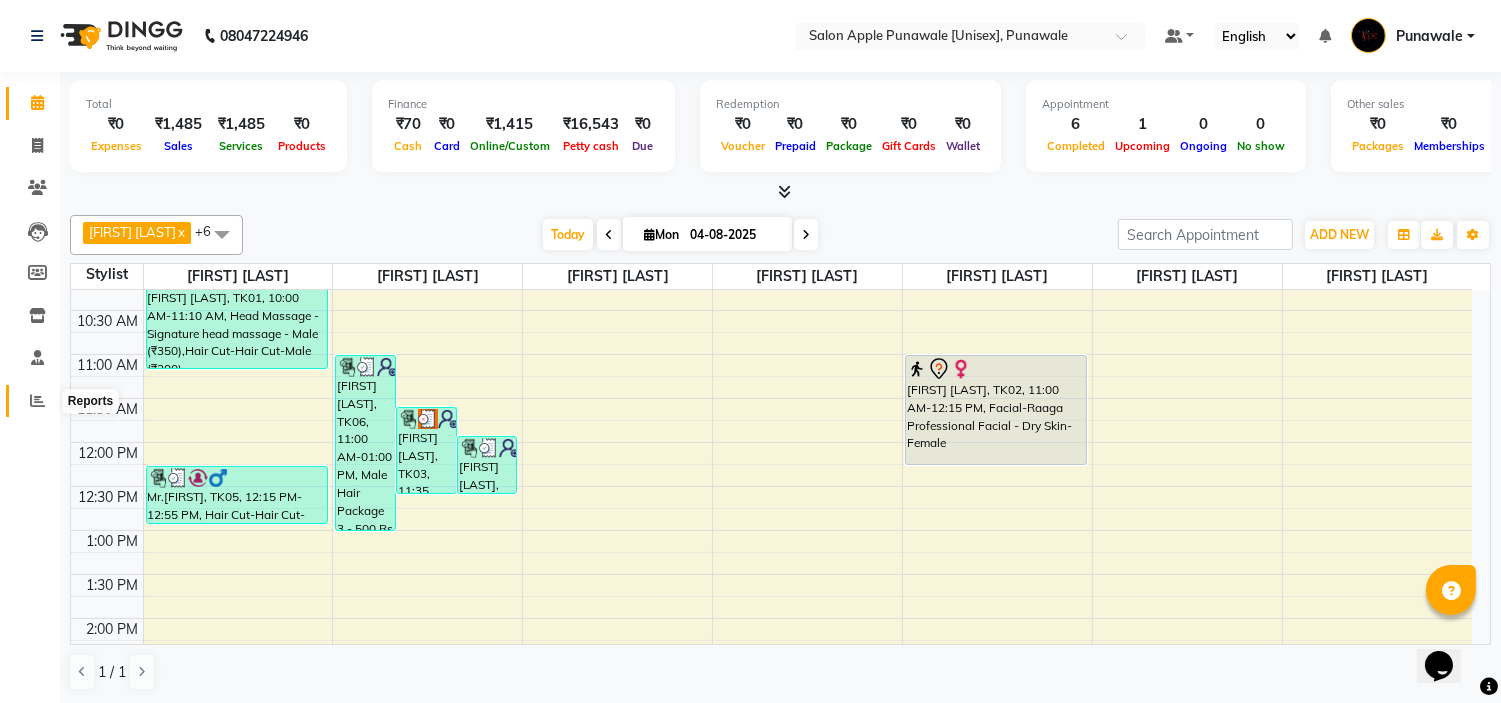 click 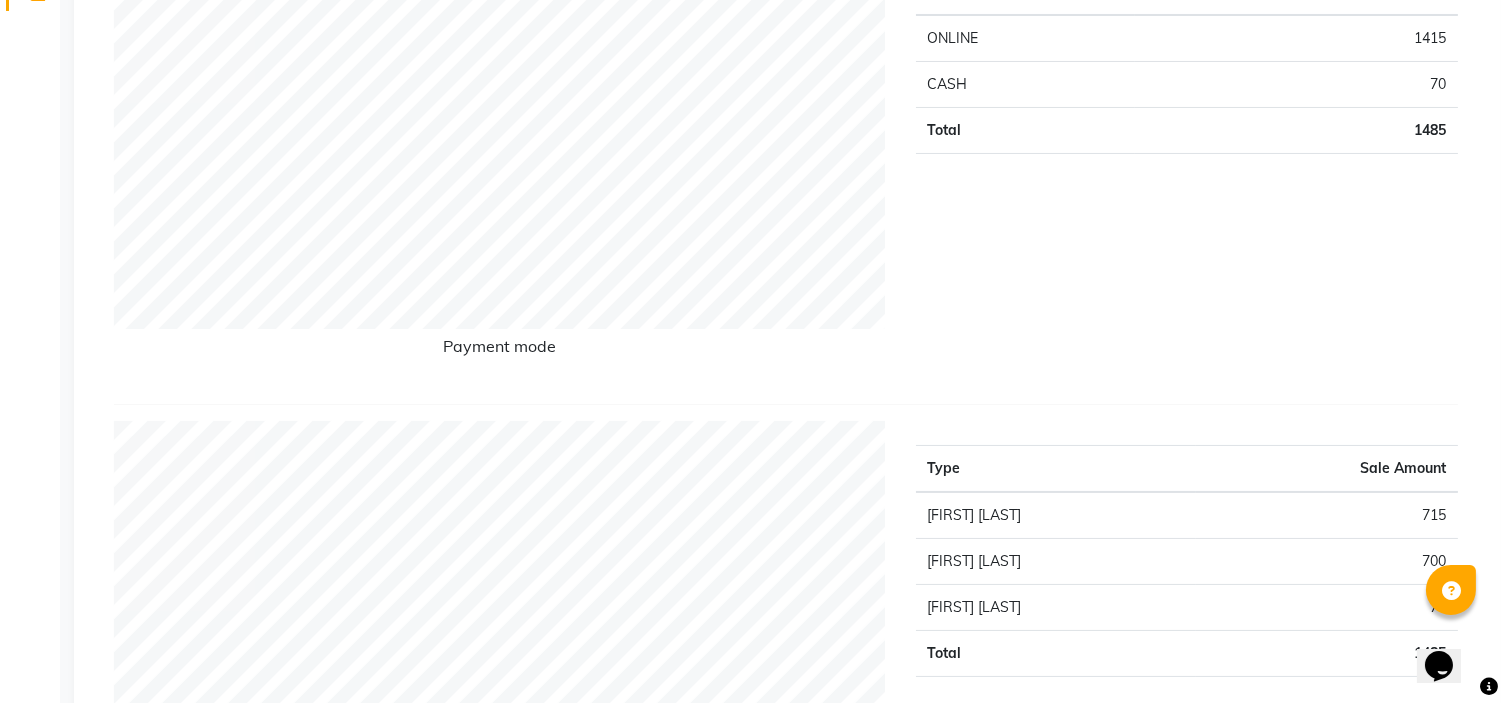 scroll, scrollTop: 0, scrollLeft: 0, axis: both 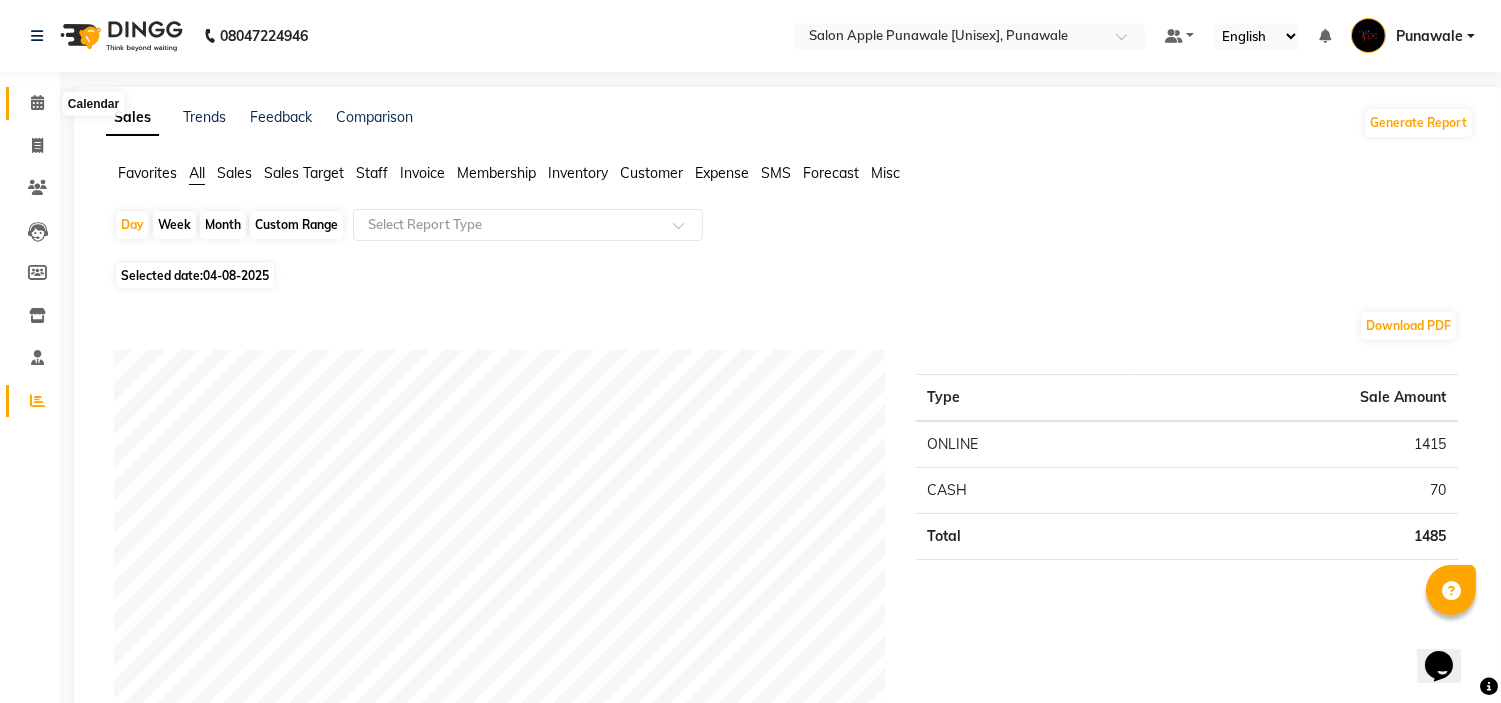 click 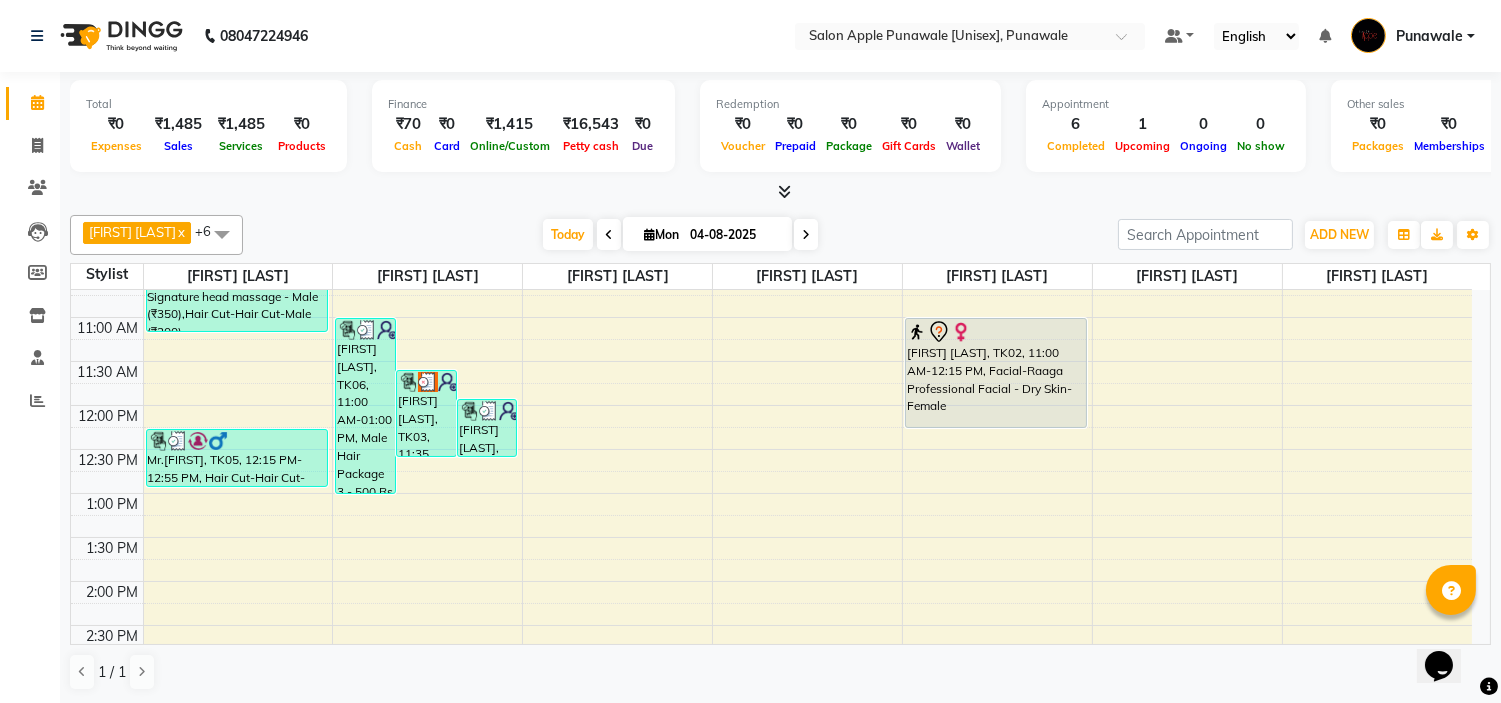 scroll, scrollTop: 111, scrollLeft: 0, axis: vertical 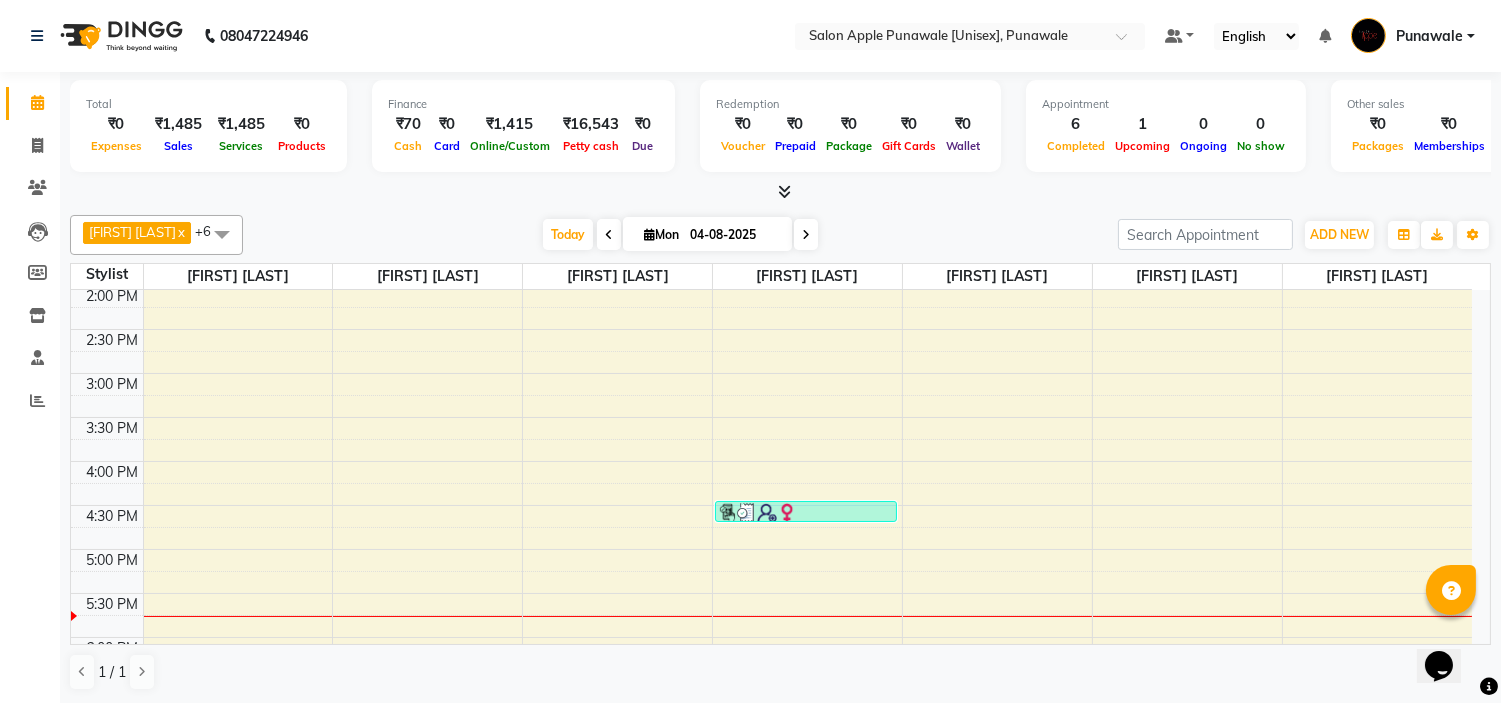 click on "Mon" at bounding box center (661, 234) 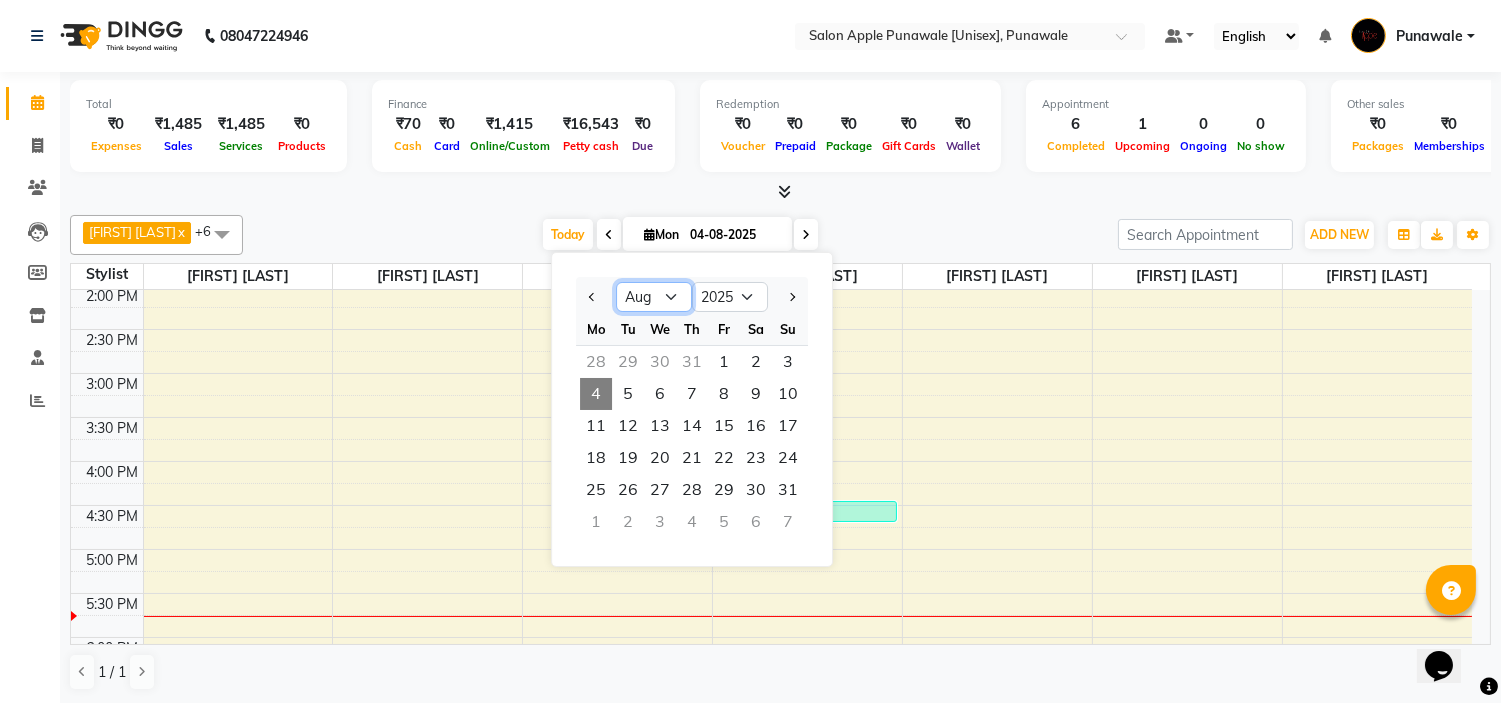 click on "Jan Feb Mar Apr May Jun Jul Aug Sep Oct Nov Dec" at bounding box center [654, 297] 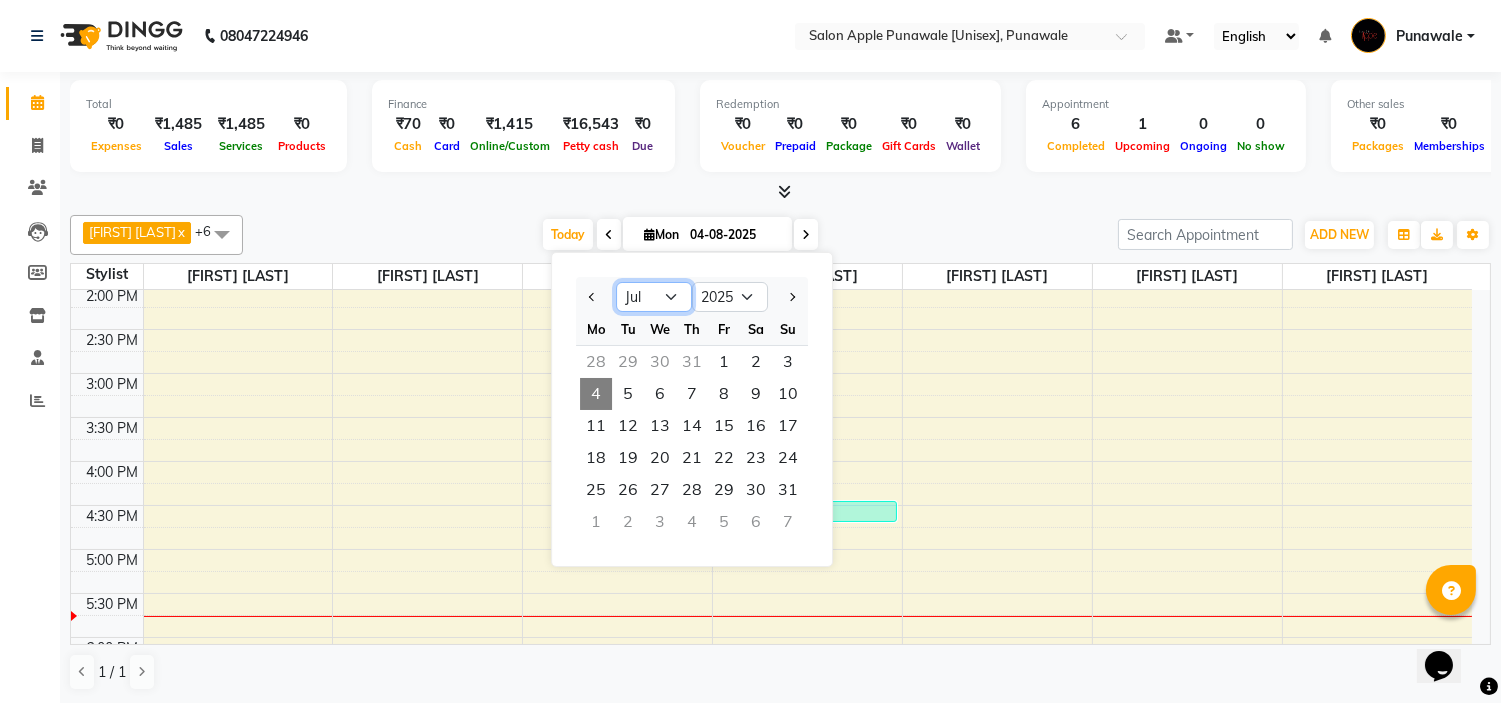 click on "Jan Feb Mar Apr May Jun Jul Aug Sep Oct Nov Dec" at bounding box center [654, 297] 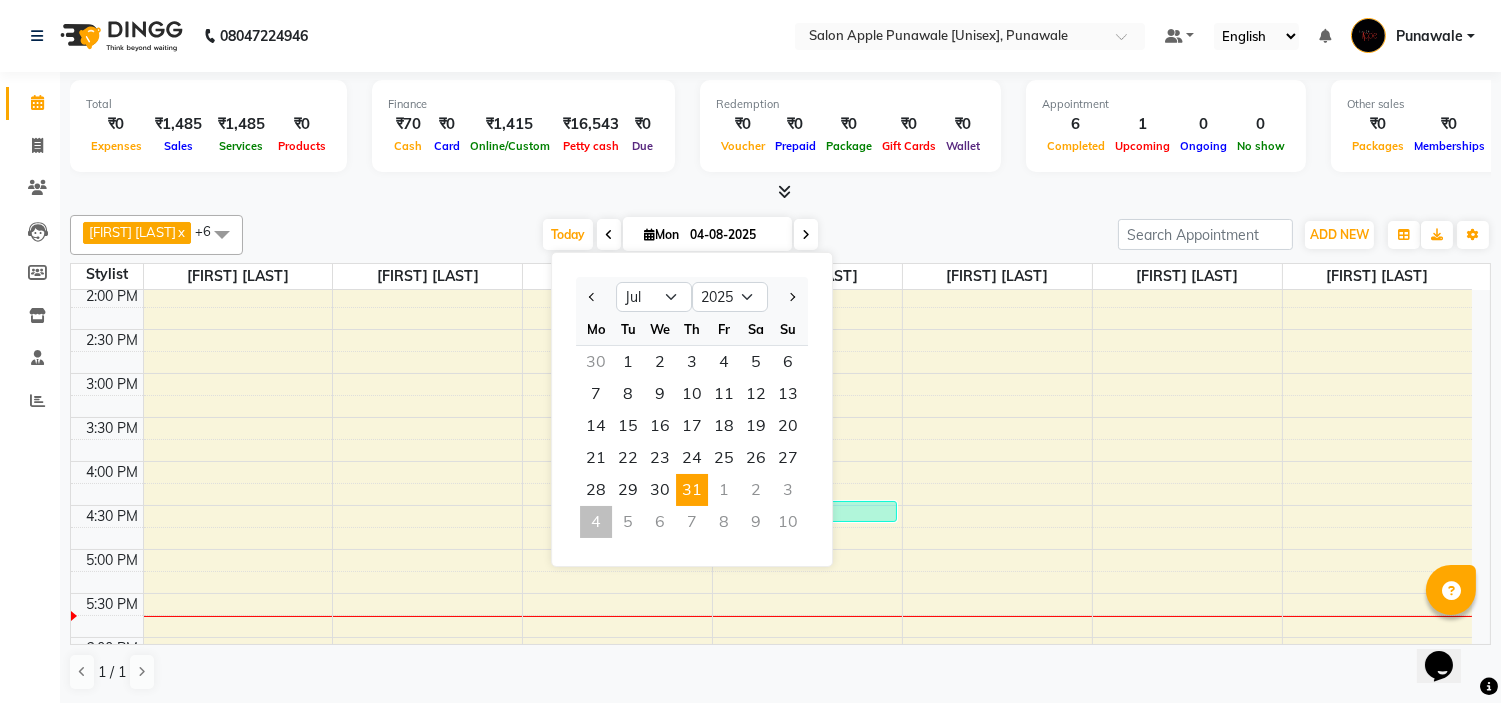 click on "31" at bounding box center (692, 490) 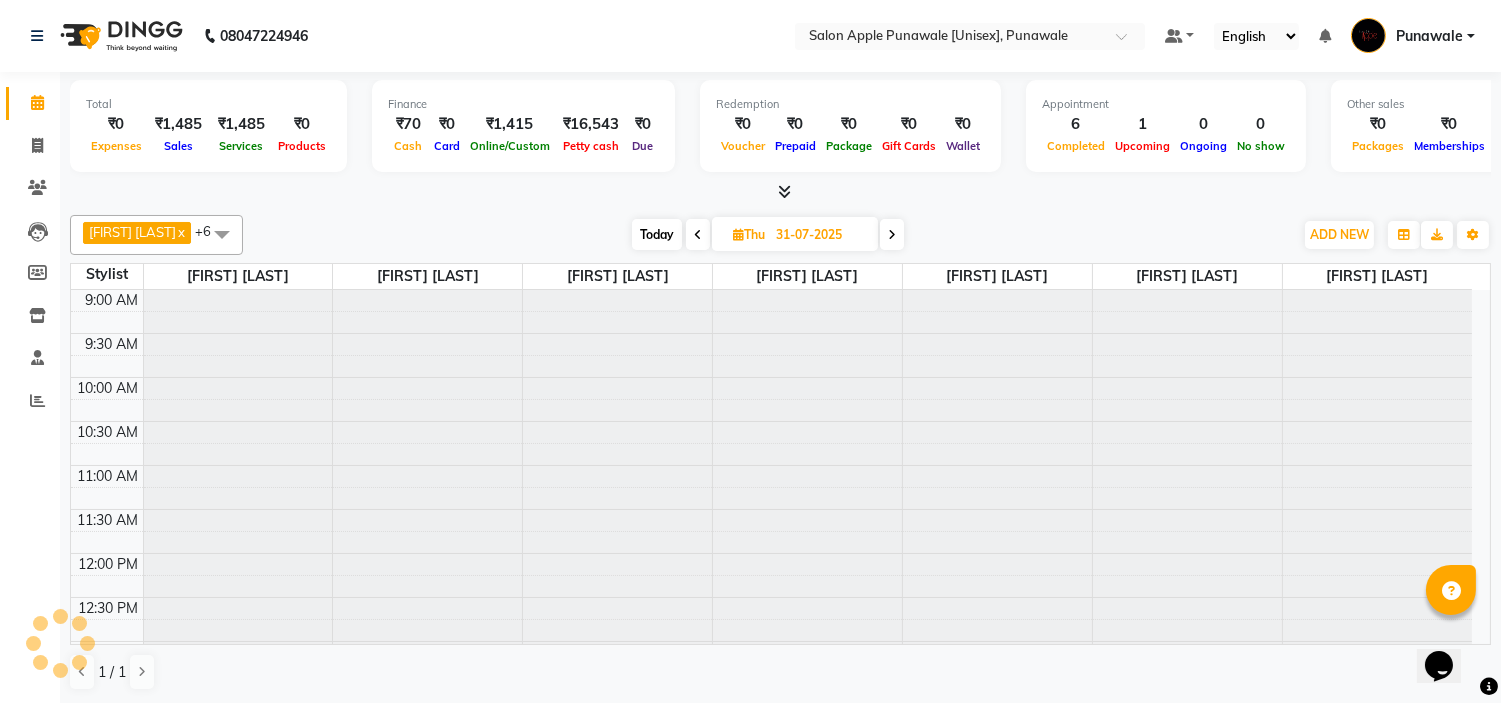 scroll, scrollTop: 707, scrollLeft: 0, axis: vertical 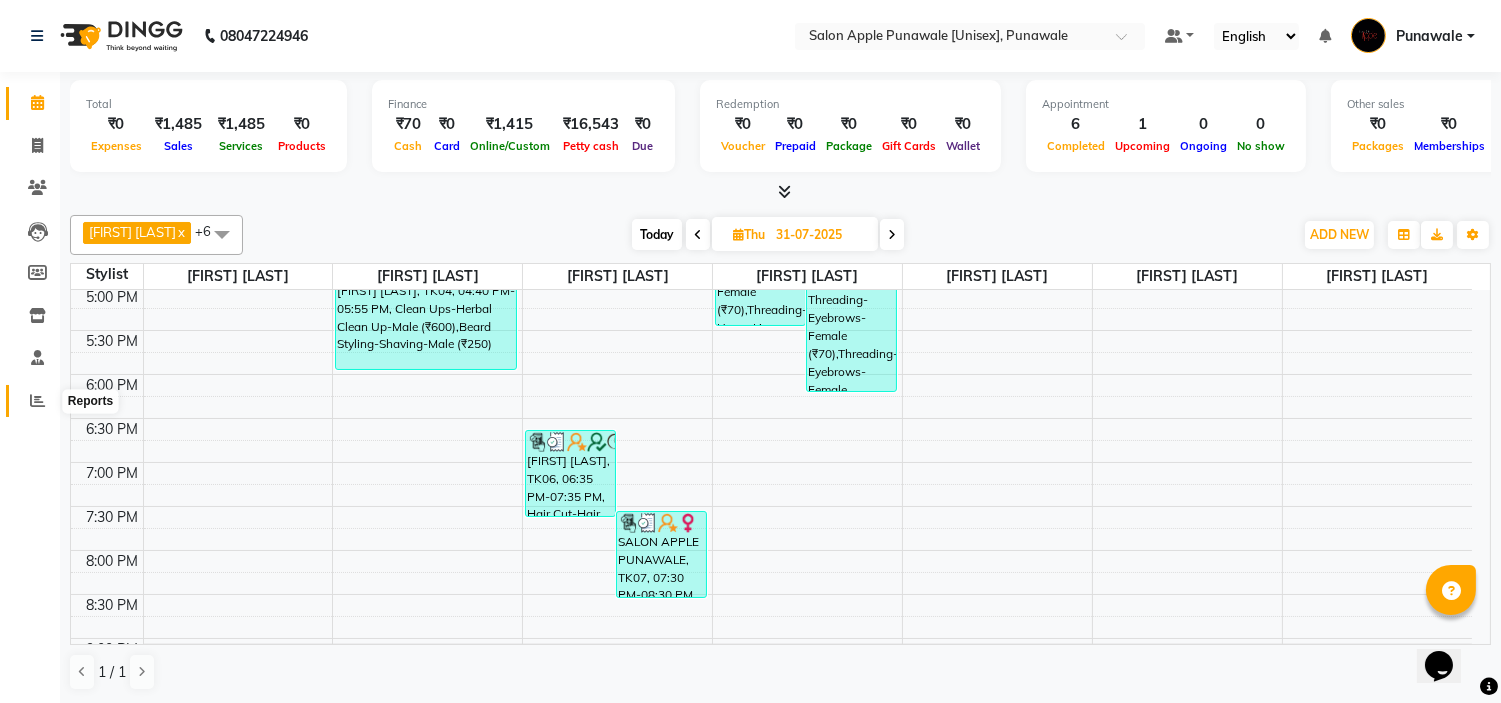click 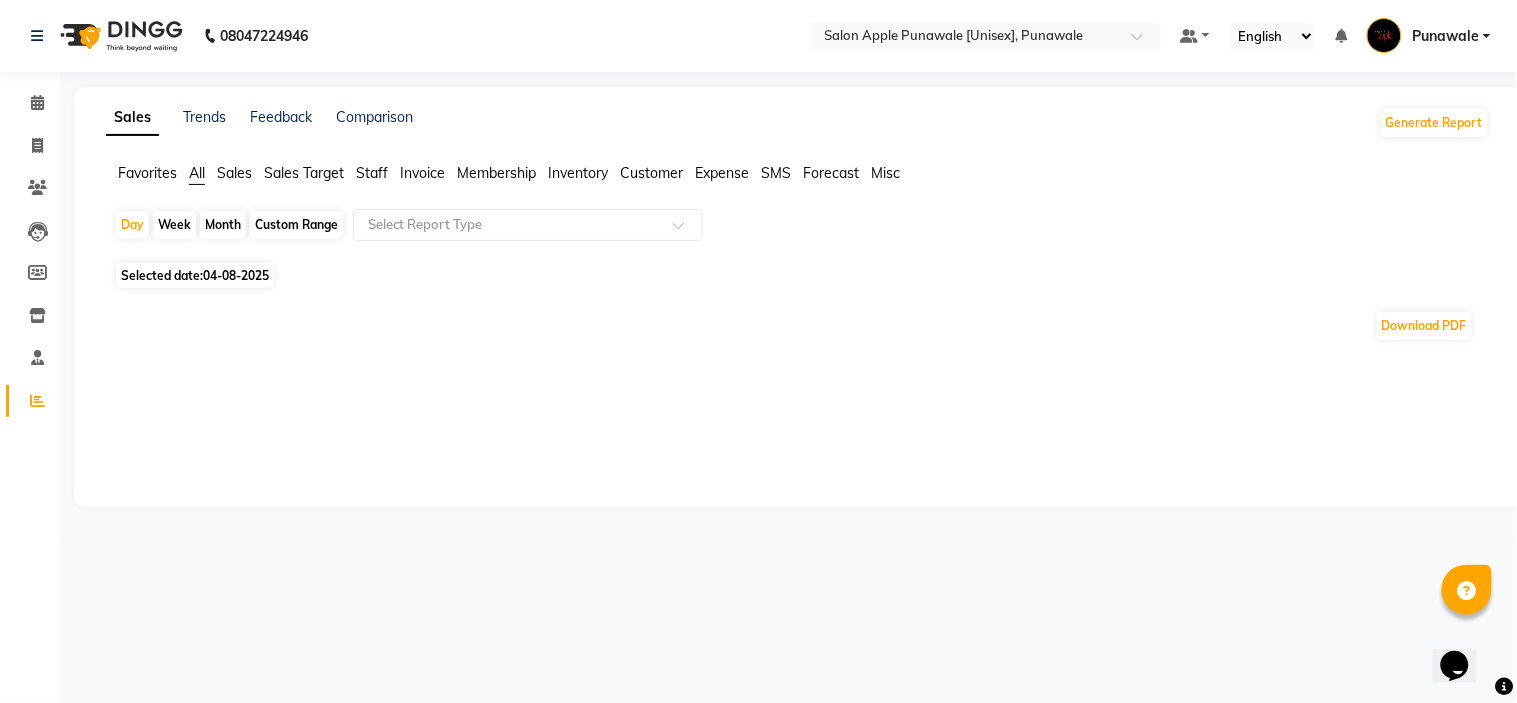 click on "Month" 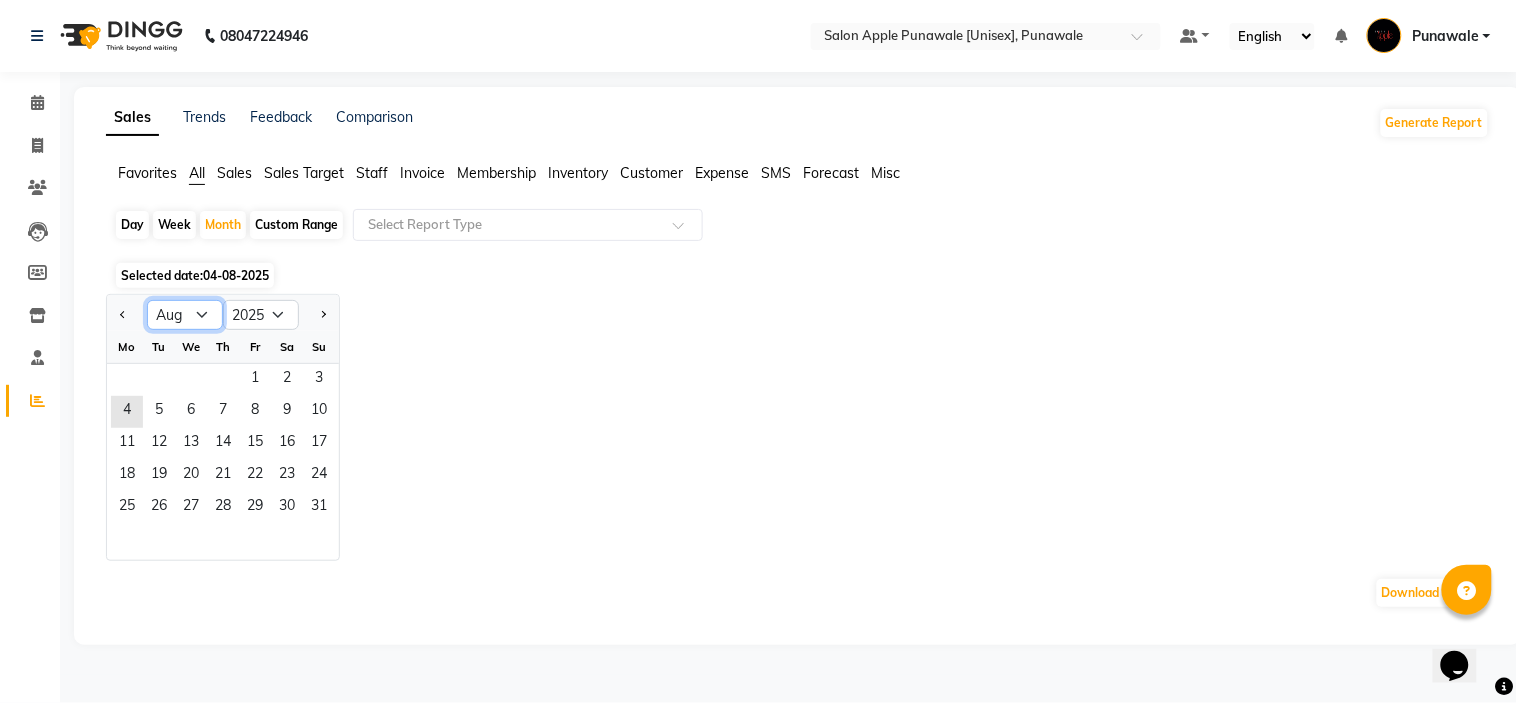 click on "Jan Feb Mar Apr May Jun Jul Aug Sep Oct Nov Dec" 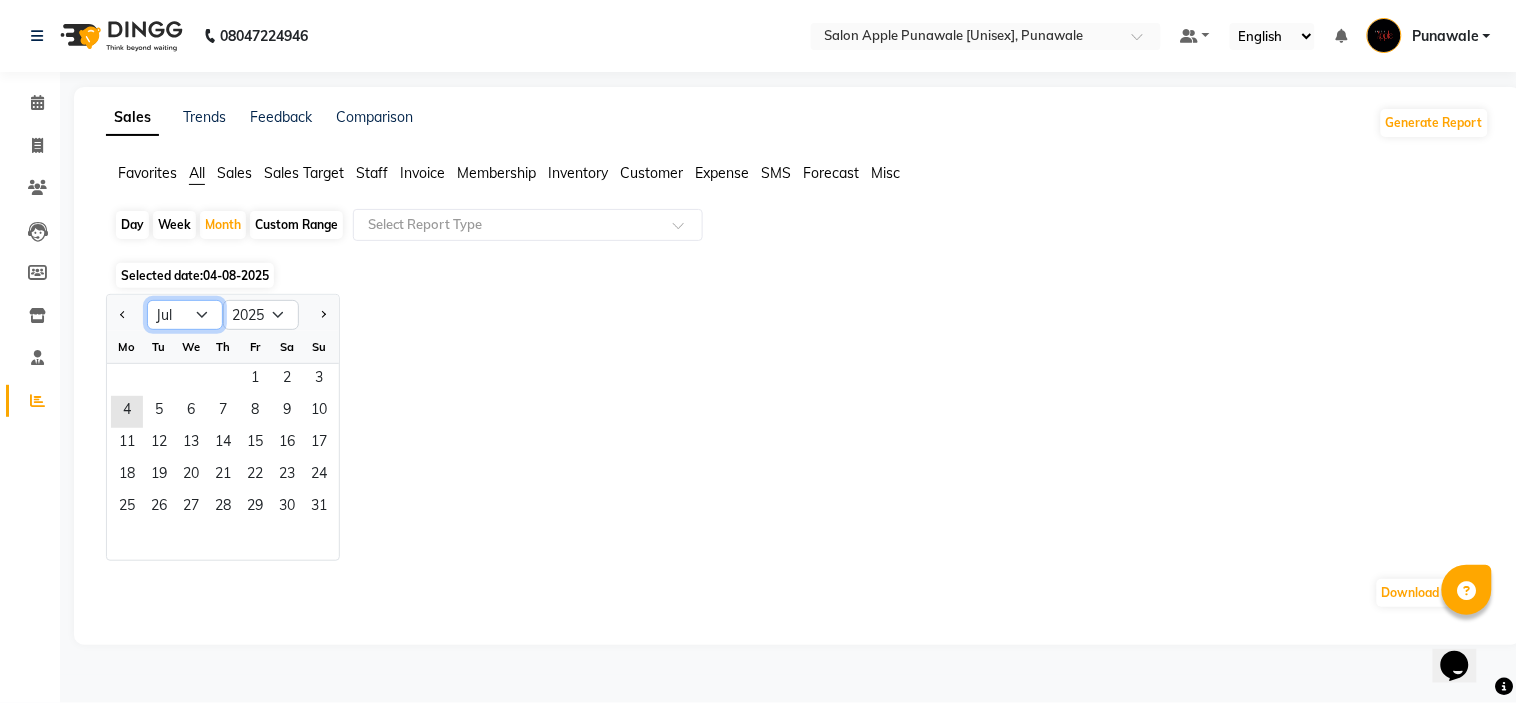 click on "Jan Feb Mar Apr May Jun Jul Aug Sep Oct Nov Dec" 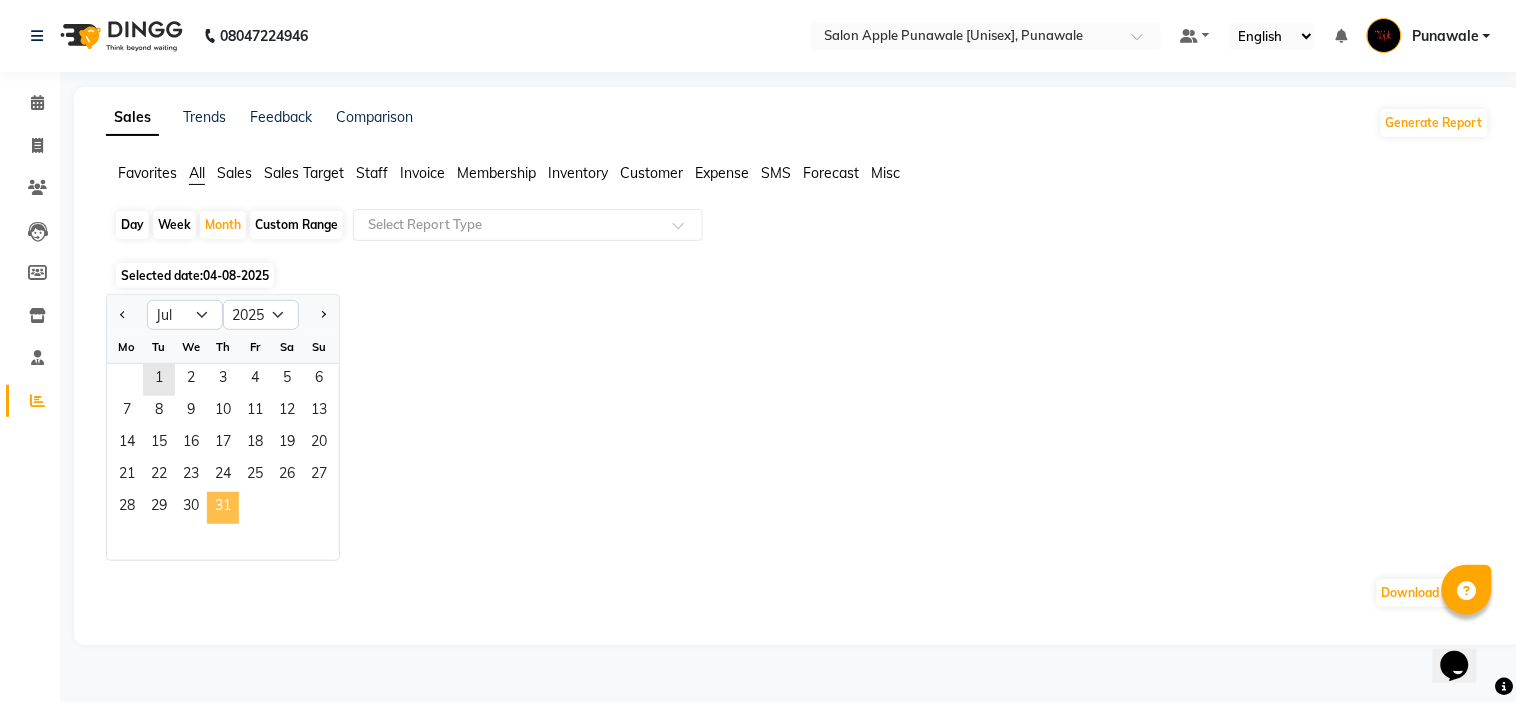 click on "31" 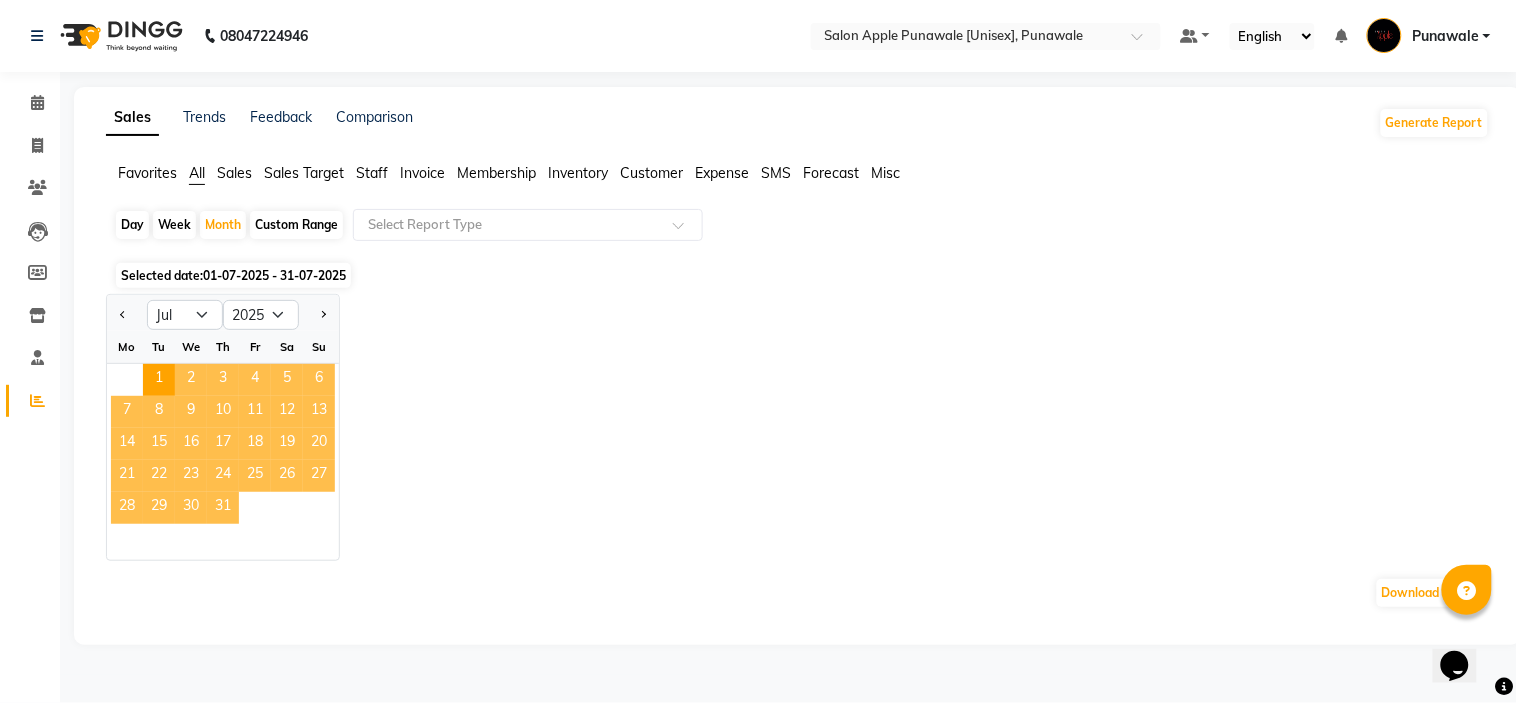 click on "31" 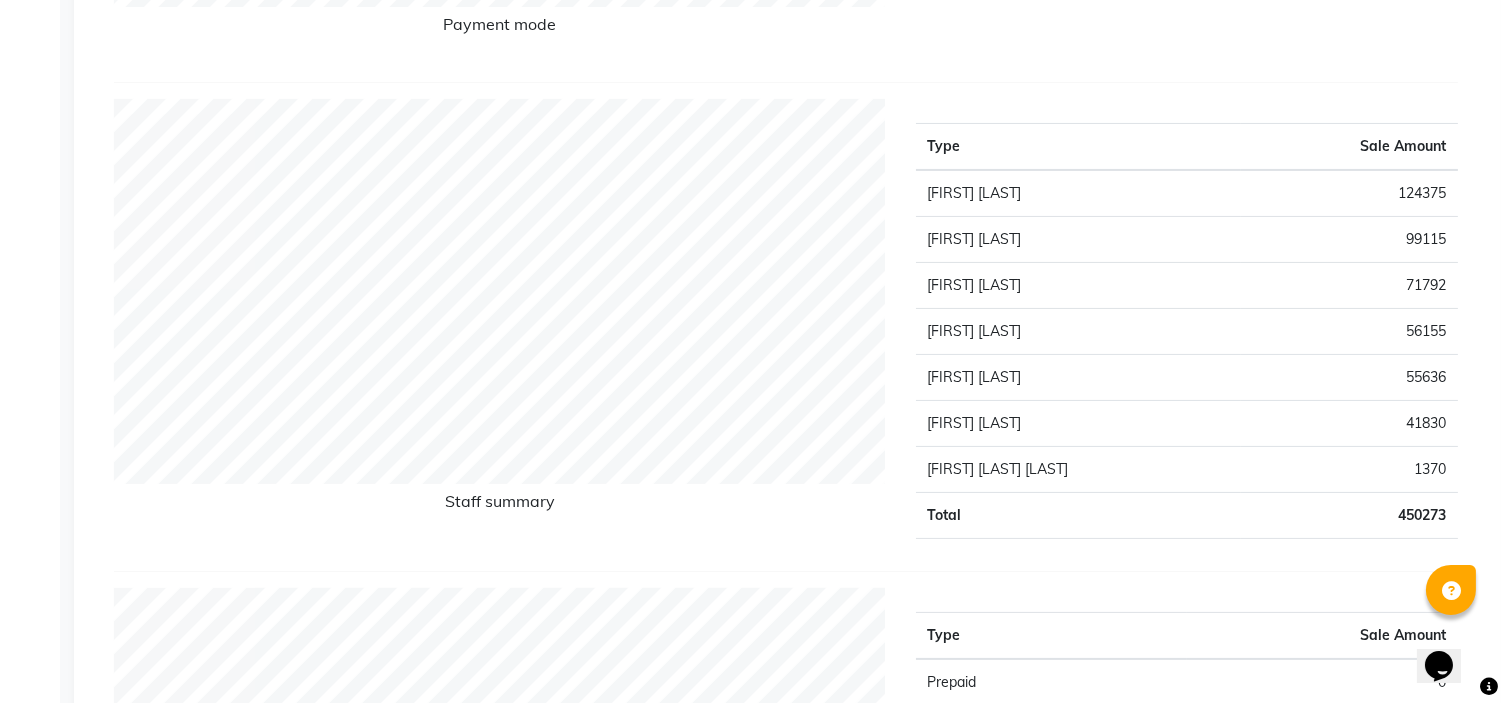 scroll, scrollTop: 777, scrollLeft: 0, axis: vertical 